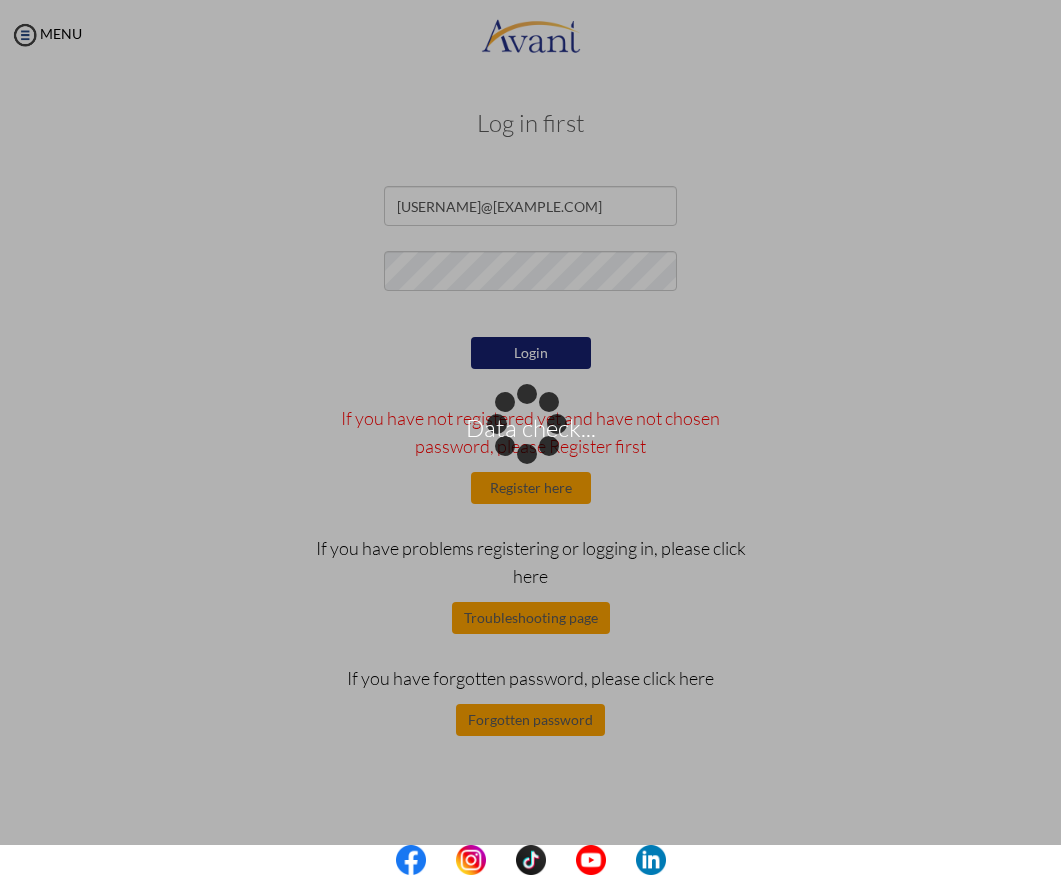 scroll, scrollTop: 0, scrollLeft: 0, axis: both 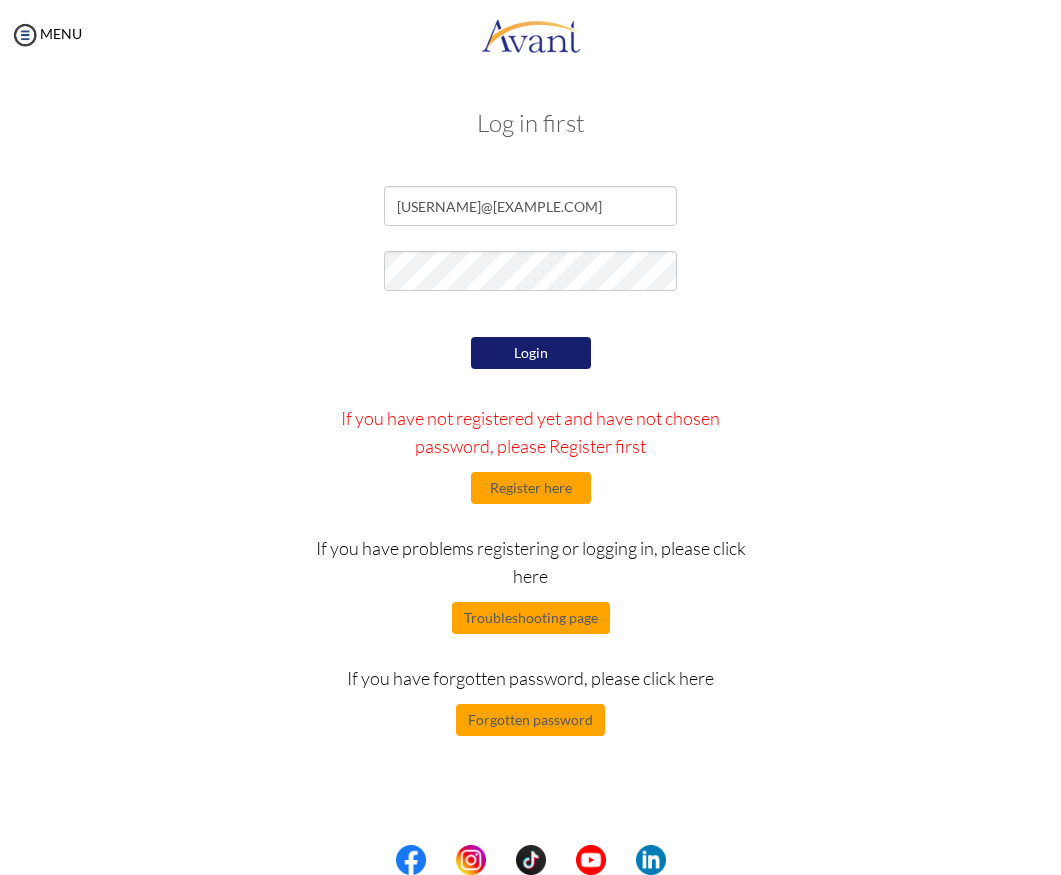 click on "Login" at bounding box center (531, 353) 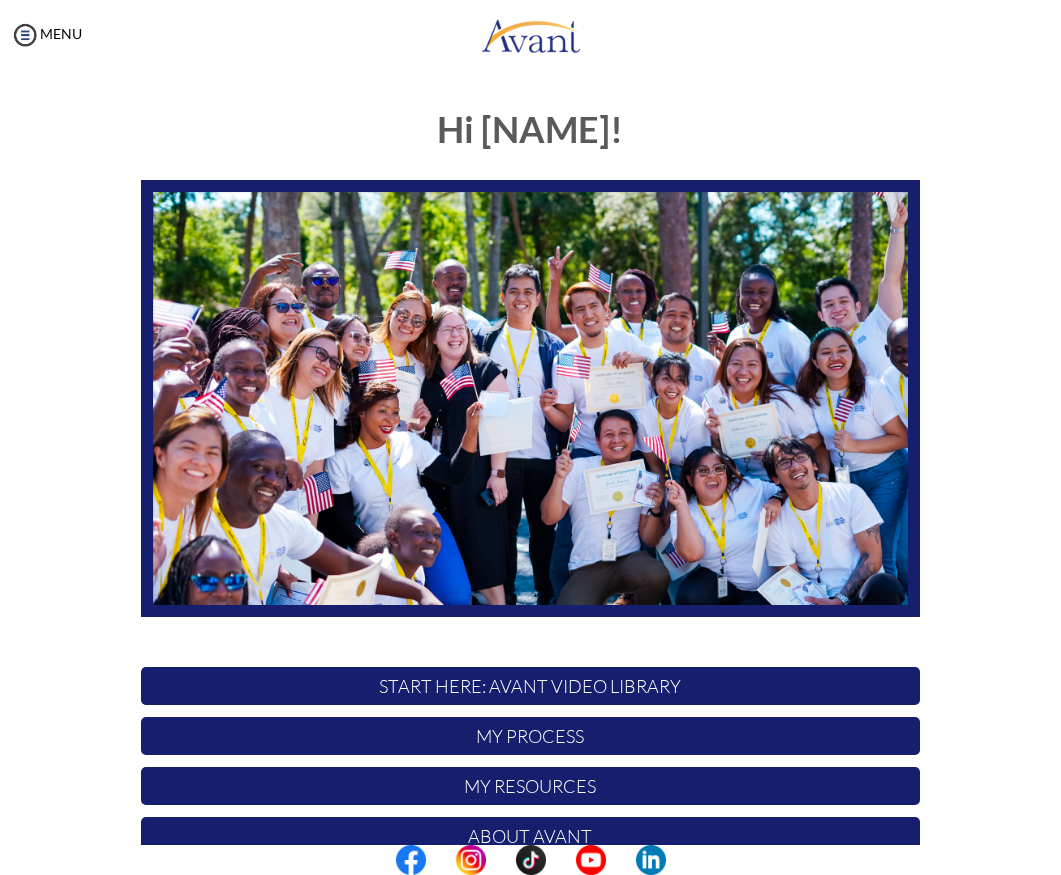 click on "My Process" at bounding box center [530, 736] 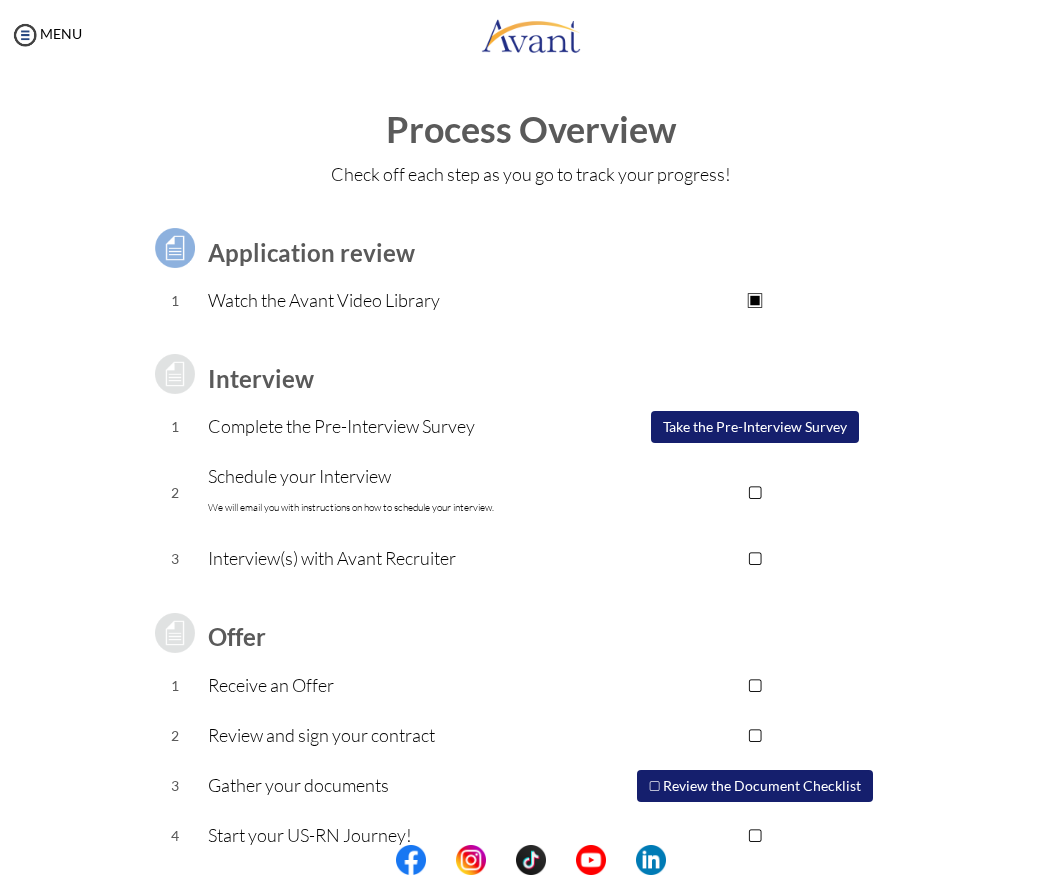 click on "Take the Pre-Interview Survey" at bounding box center (755, 427) 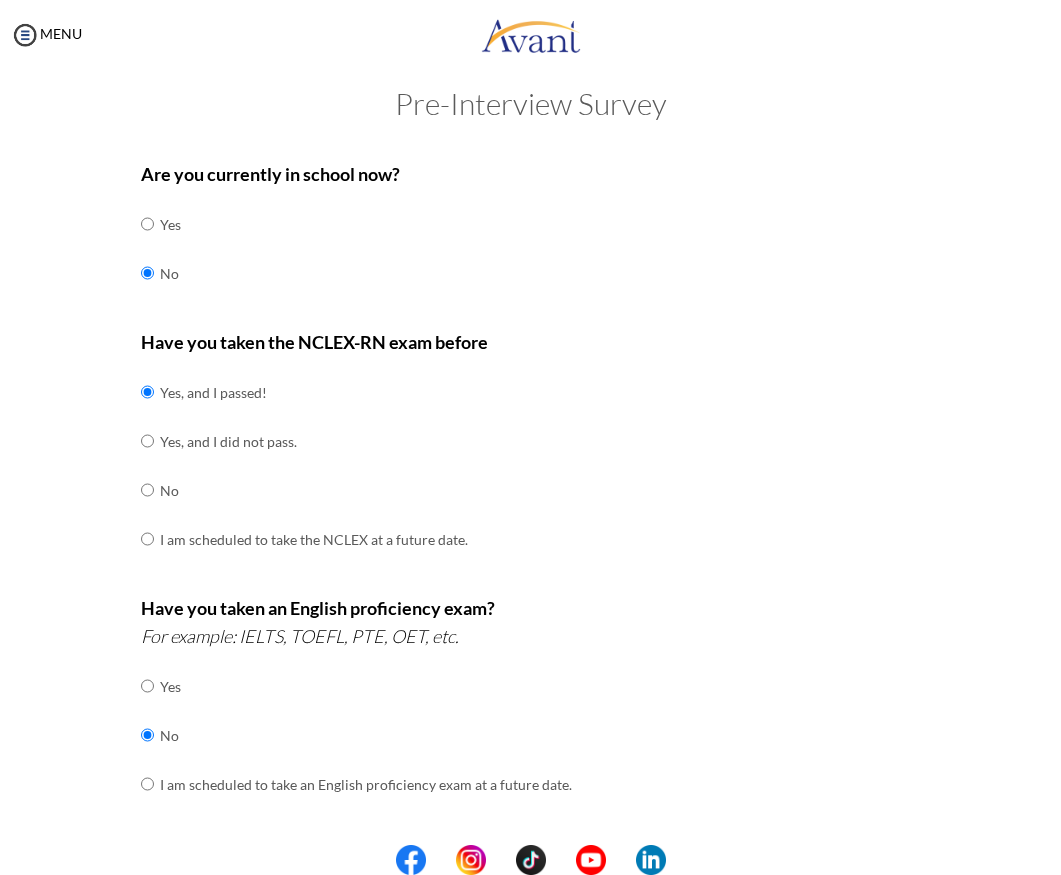 scroll, scrollTop: 22, scrollLeft: 0, axis: vertical 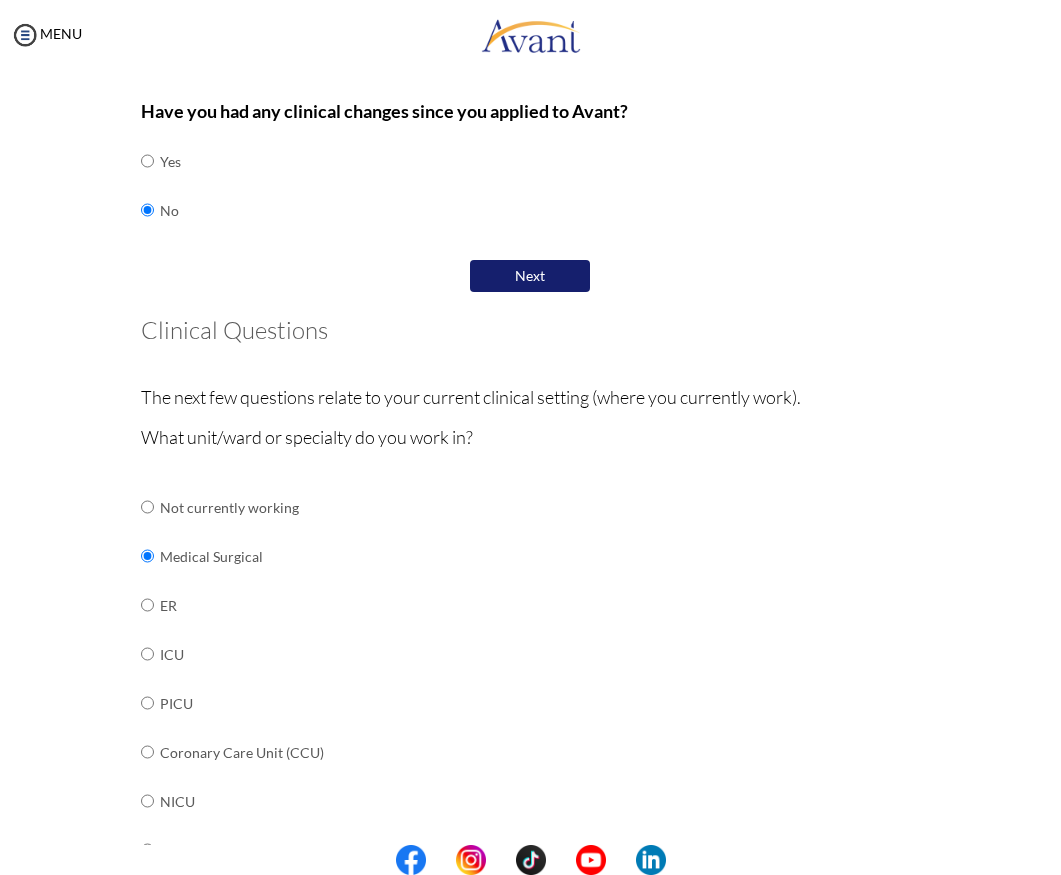 click on "Next" at bounding box center [530, 276] 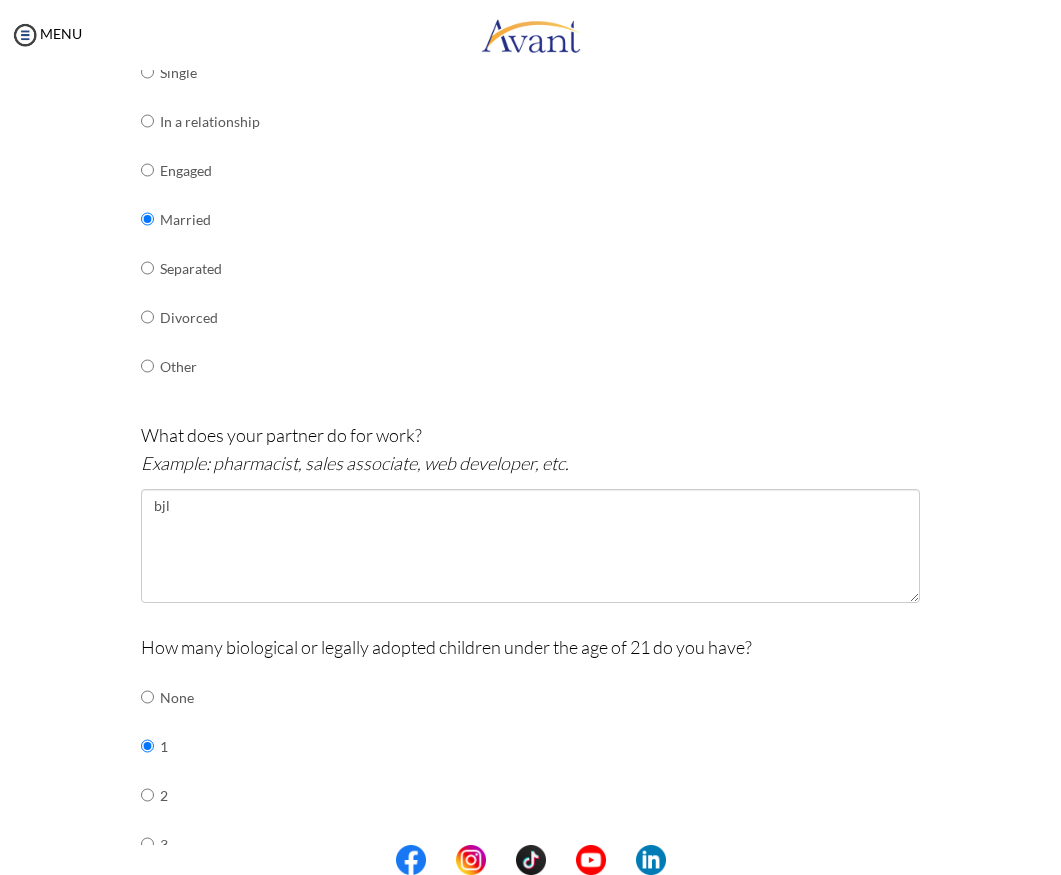 scroll, scrollTop: 340, scrollLeft: 0, axis: vertical 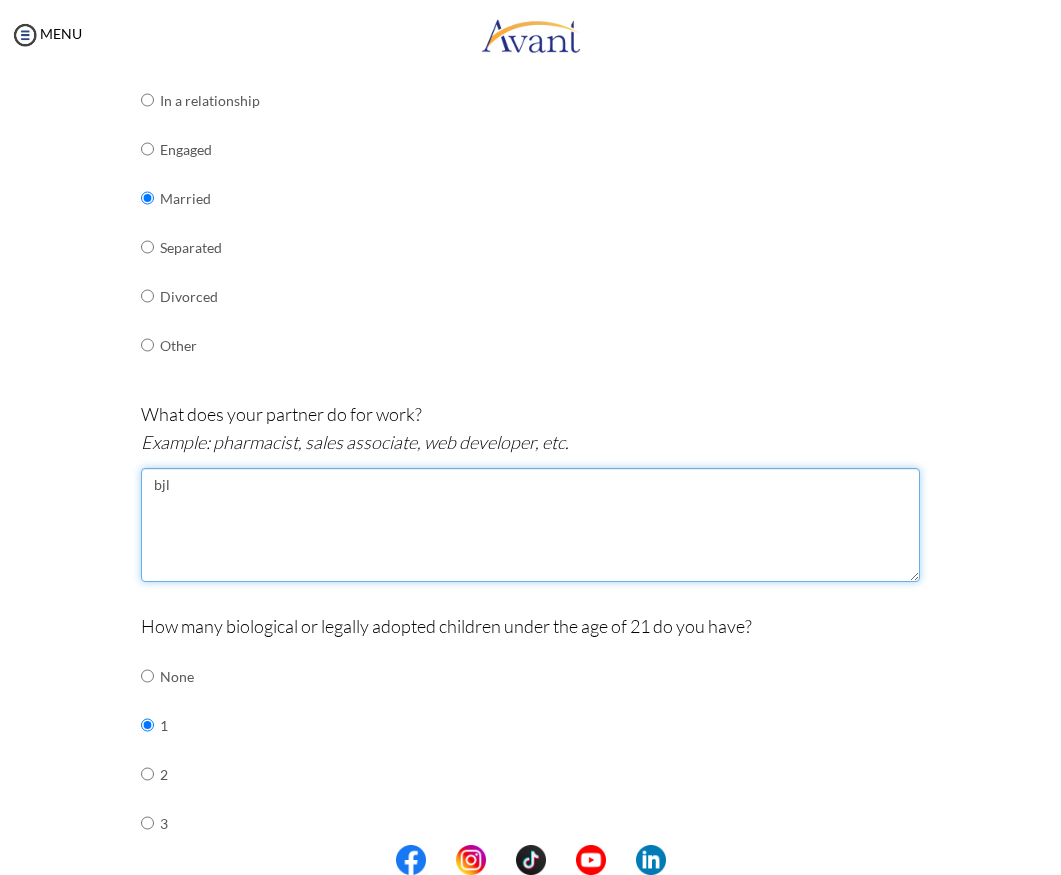 drag, startPoint x: 194, startPoint y: 484, endPoint x: 110, endPoint y: 484, distance: 84 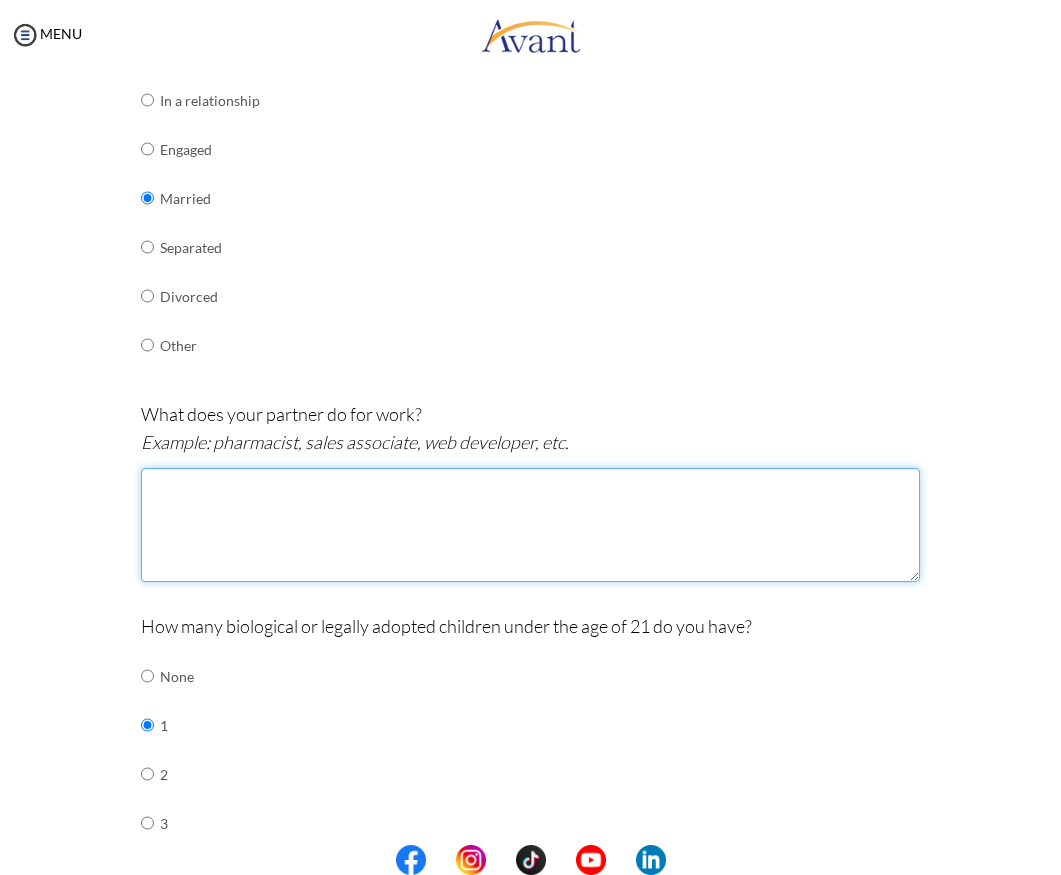 click at bounding box center [530, 525] 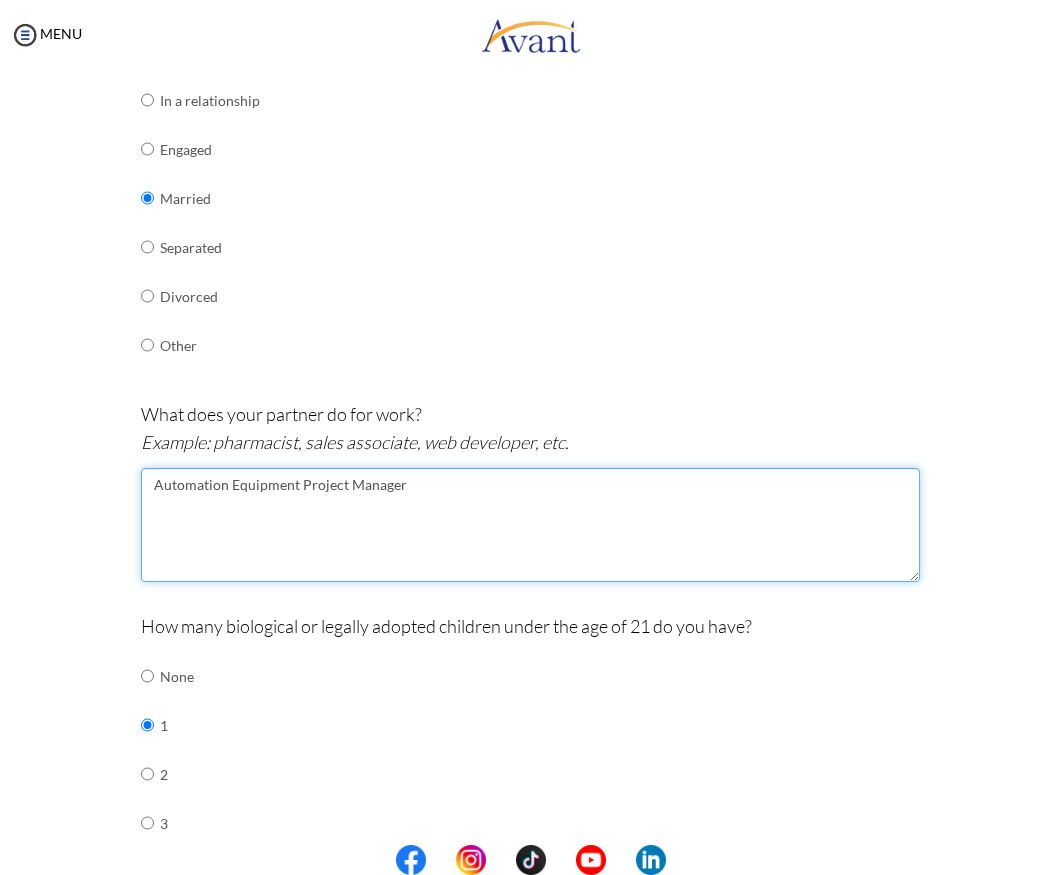 type on "Automation Equipment Project Manager" 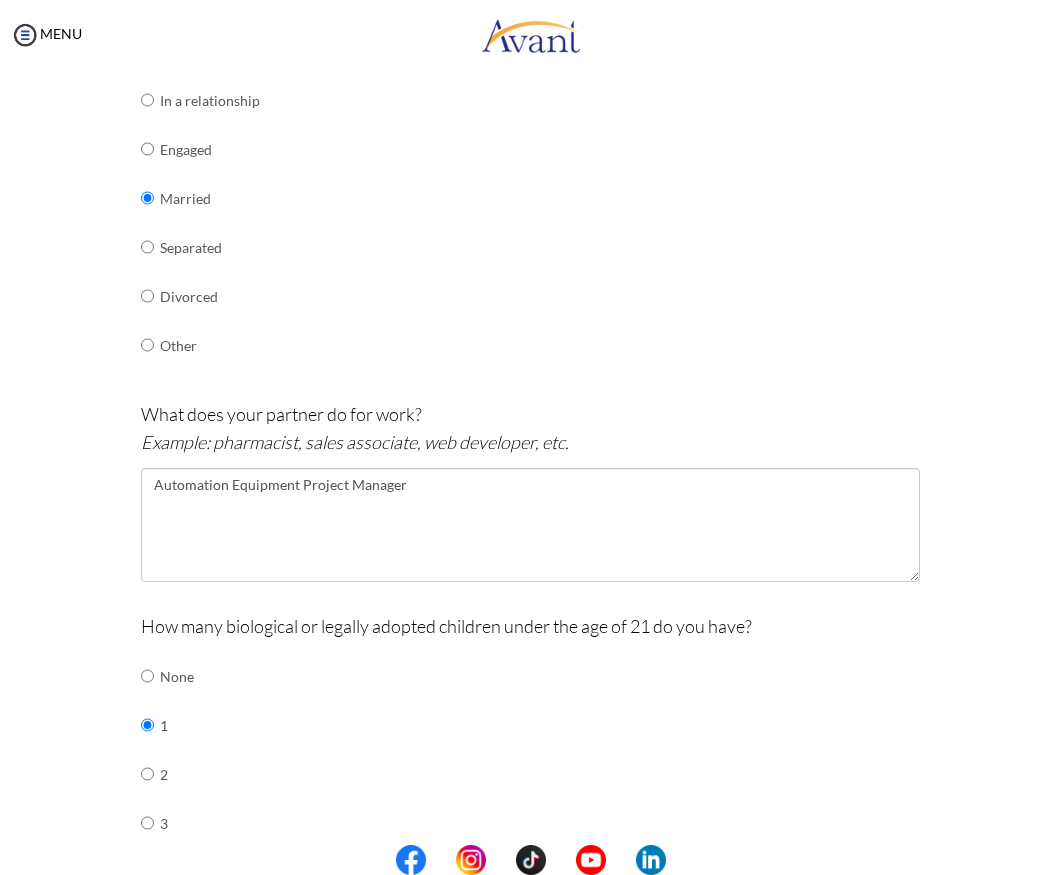 click on "What does your partner do for work? Example: pharmacist, sales associate, web developer, etc." at bounding box center (530, 428) 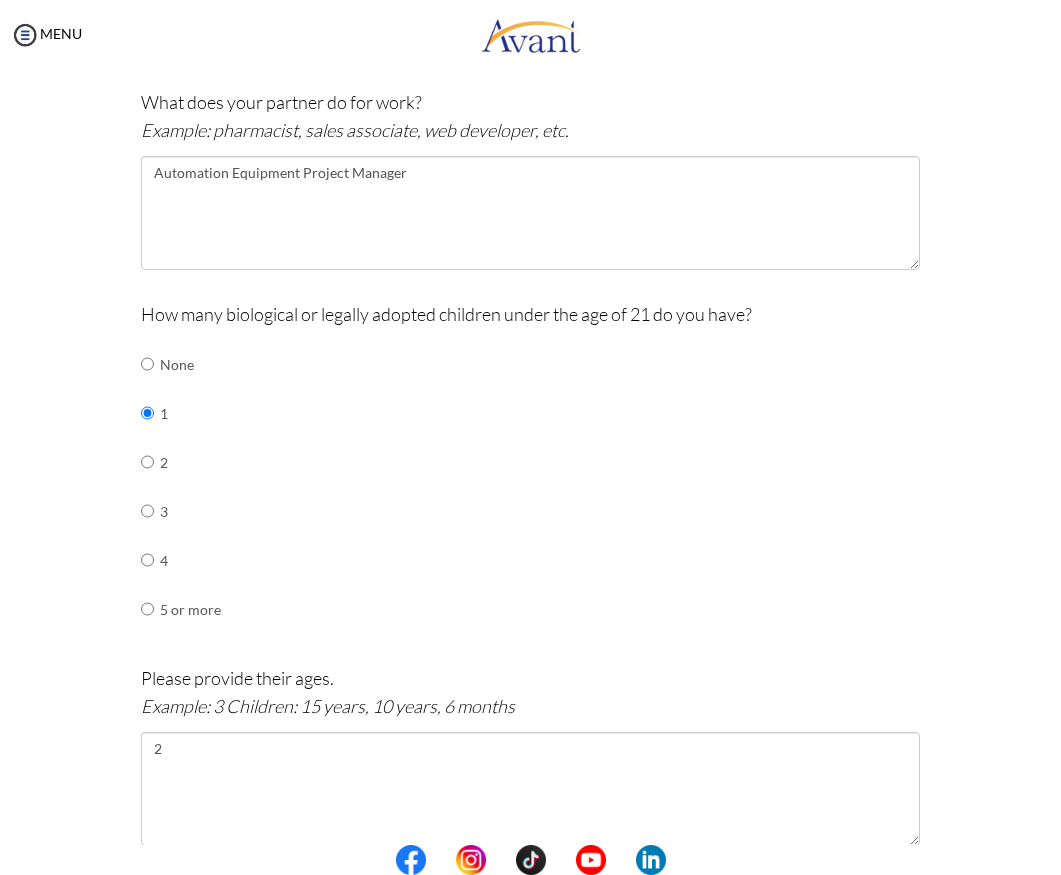 scroll, scrollTop: 800, scrollLeft: 0, axis: vertical 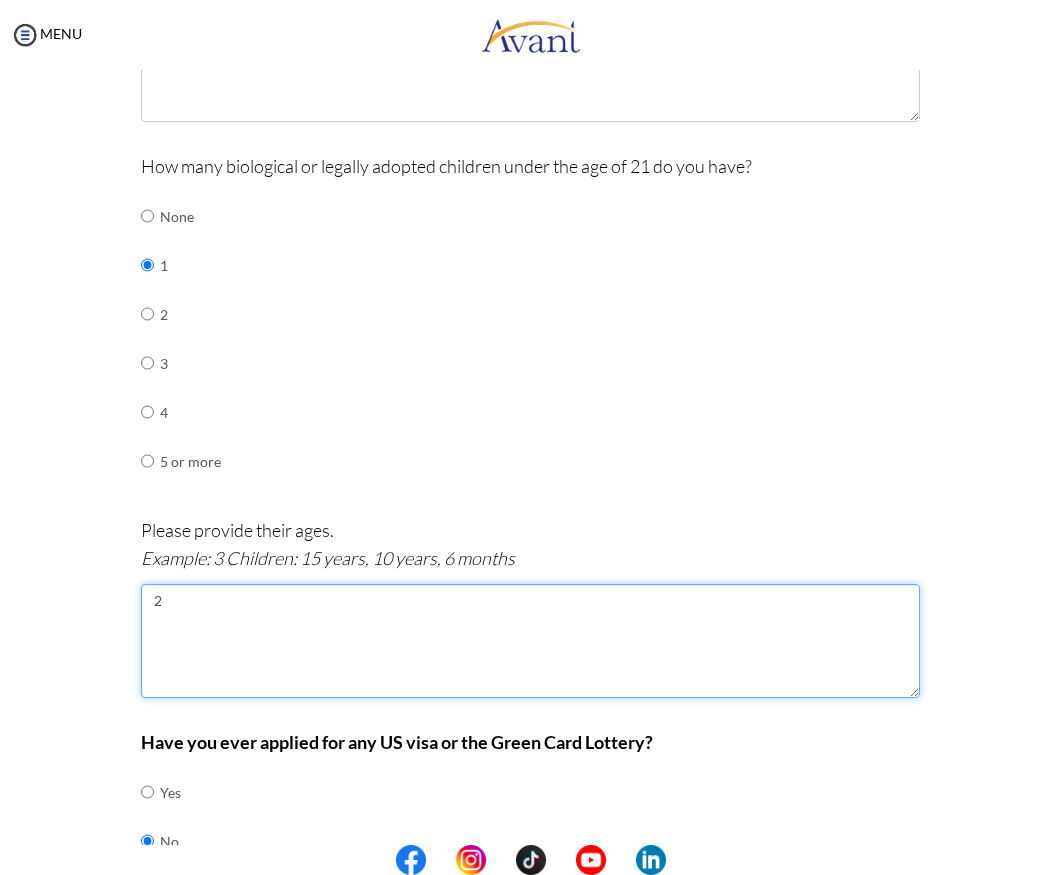 click on "2" at bounding box center [530, 641] 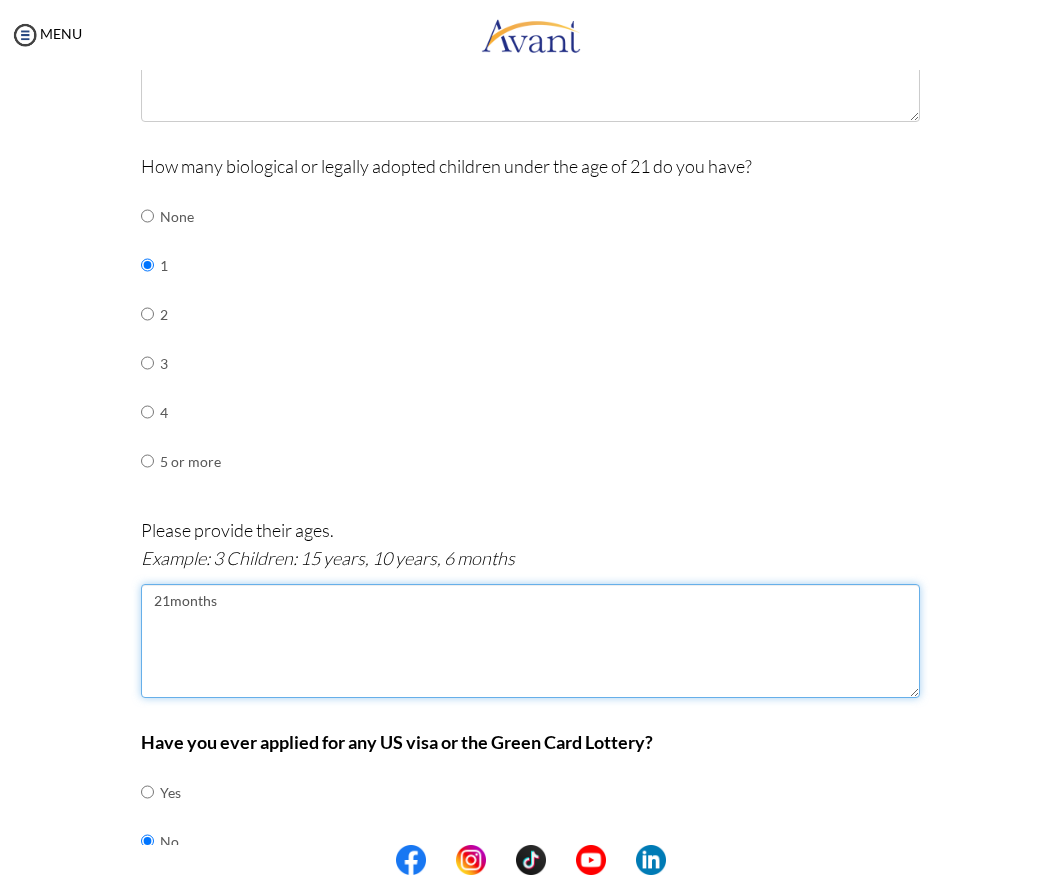 type on "21months" 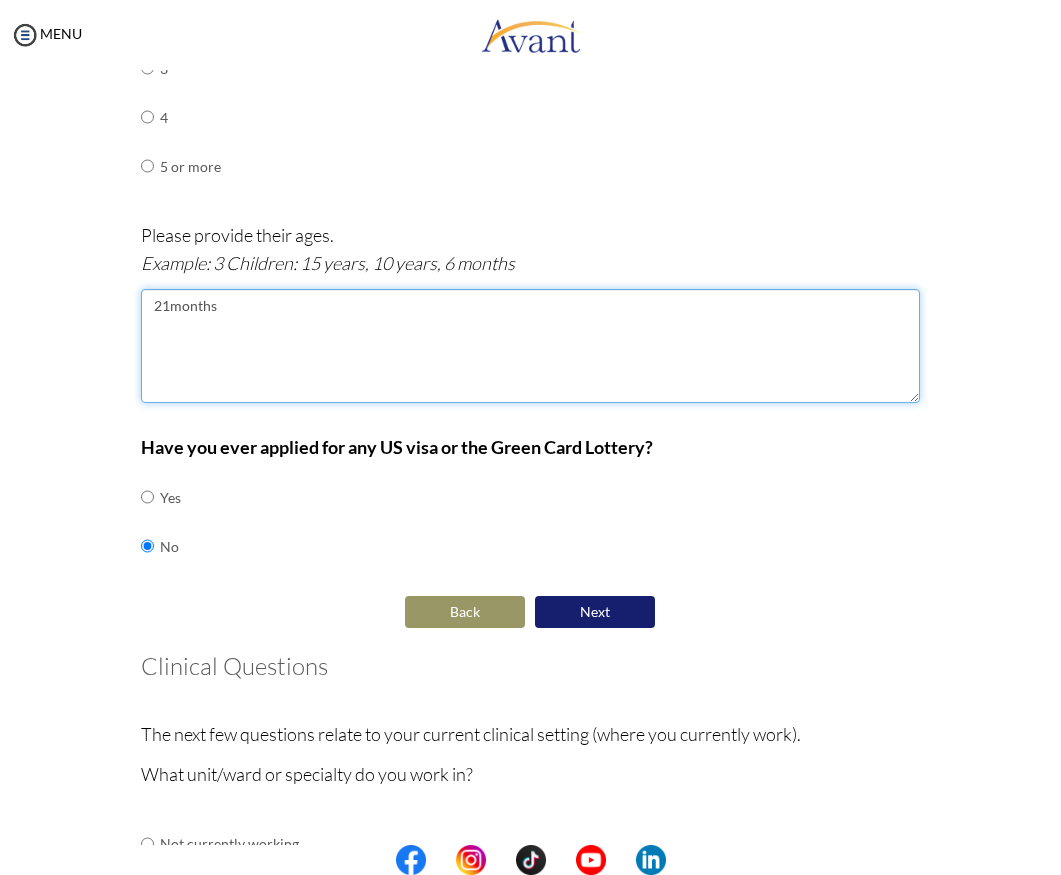 scroll, scrollTop: 1100, scrollLeft: 0, axis: vertical 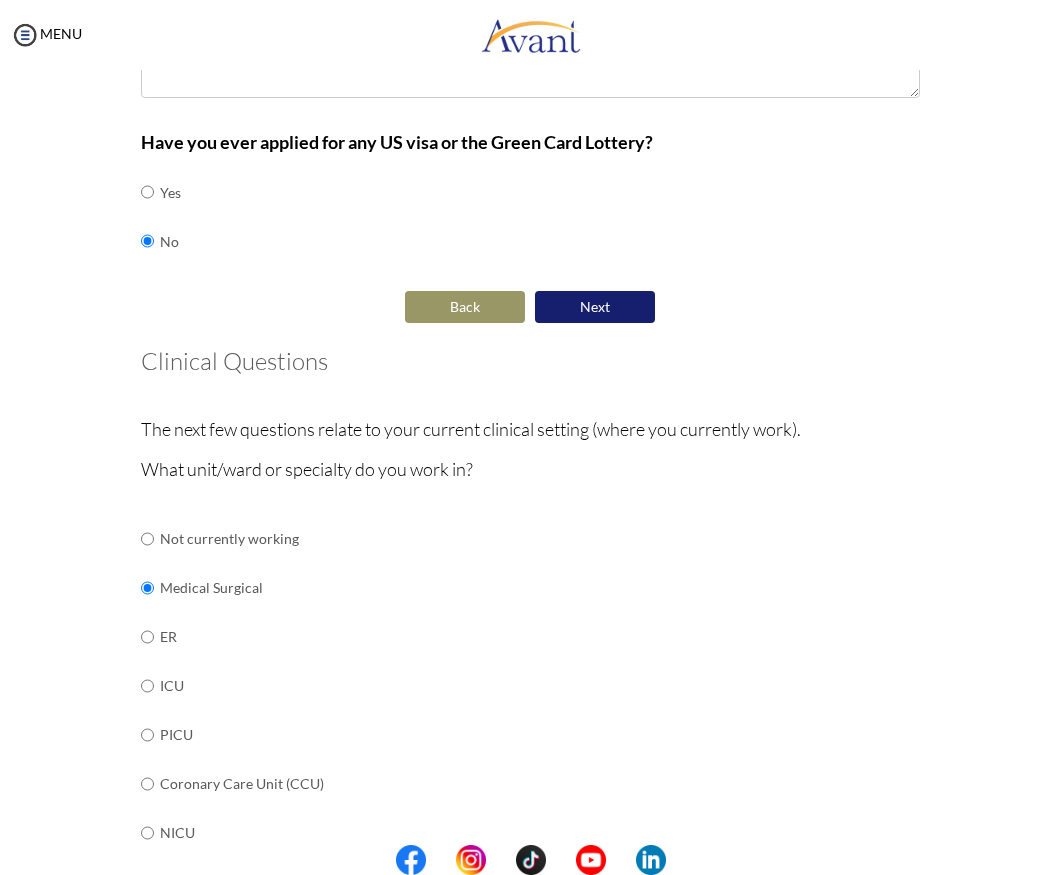 click on "Next" at bounding box center [595, 307] 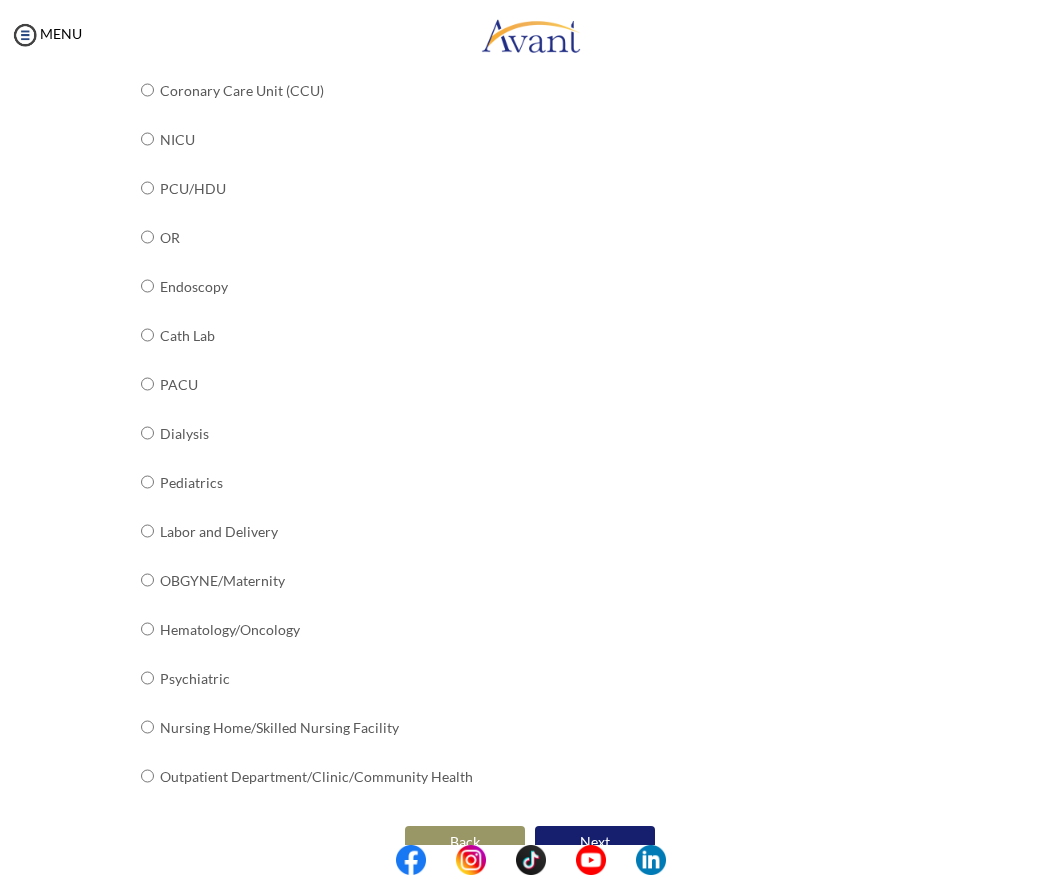 scroll, scrollTop: 576, scrollLeft: 0, axis: vertical 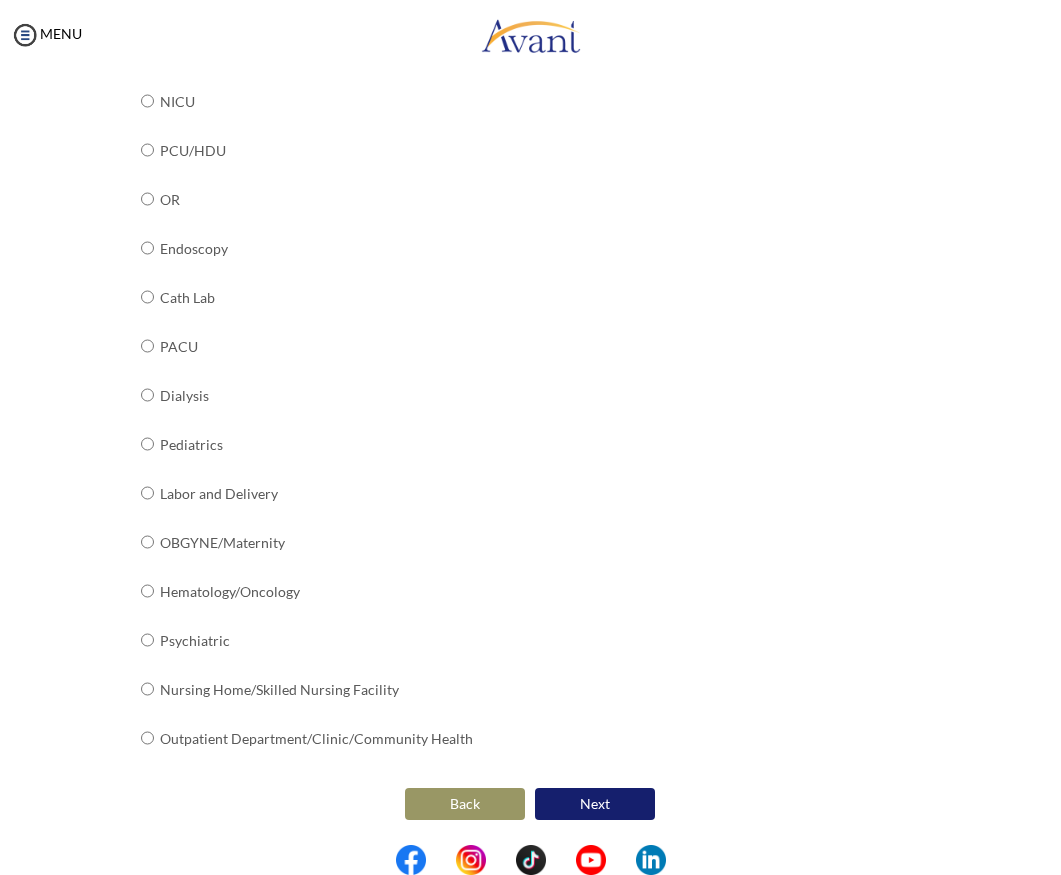 click on "Next" at bounding box center [595, 804] 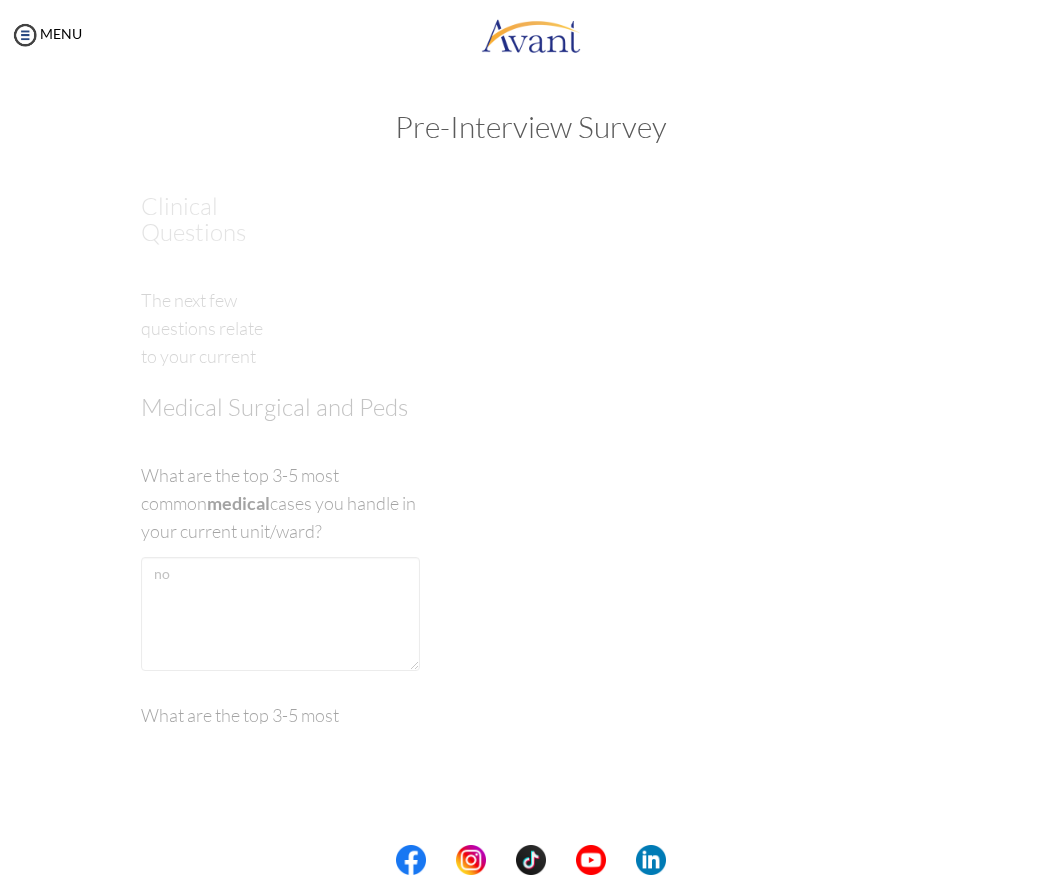 scroll, scrollTop: 0, scrollLeft: 0, axis: both 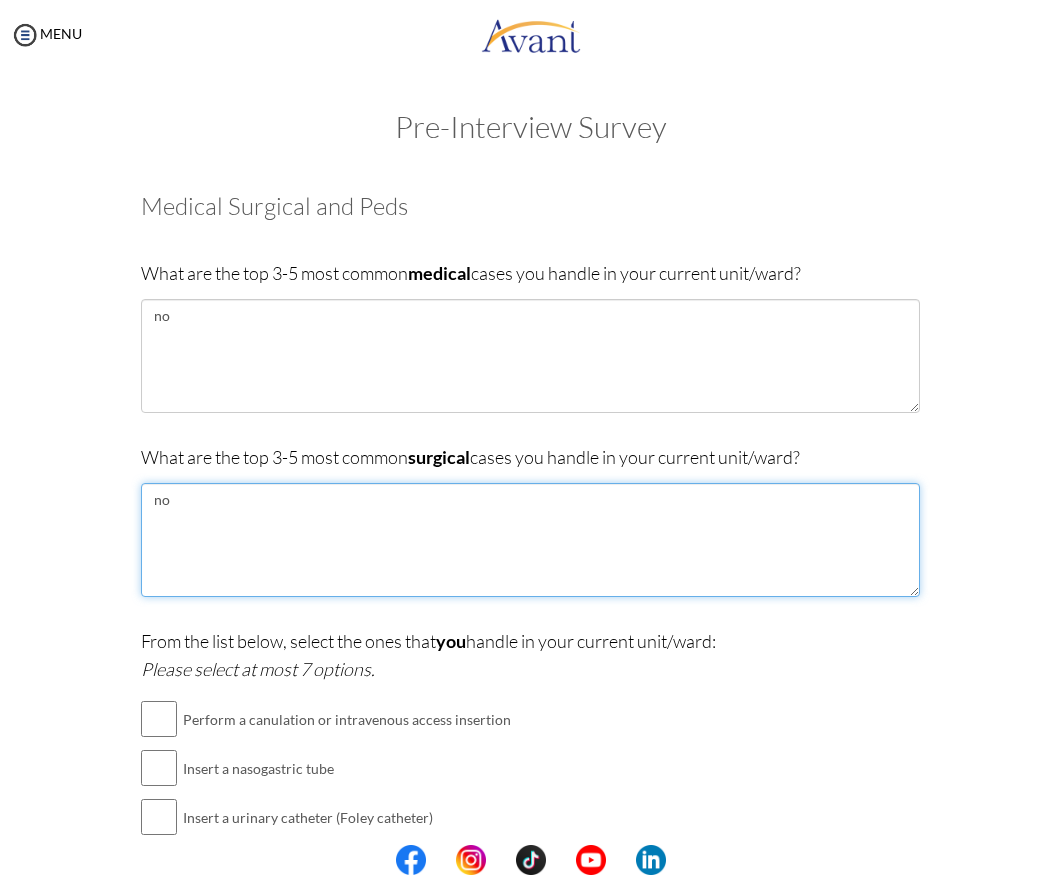 drag, startPoint x: 186, startPoint y: 510, endPoint x: 137, endPoint y: 507, distance: 49.09175 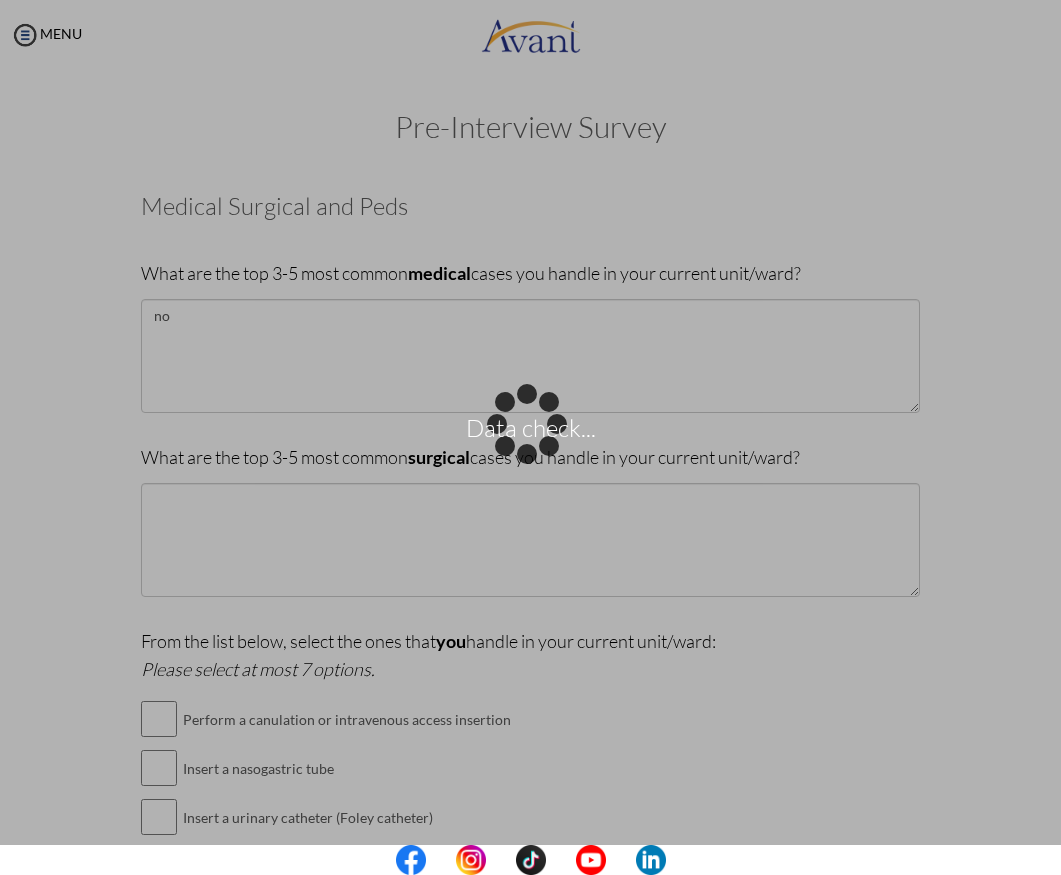 click on "Data check..." at bounding box center (531, 438) 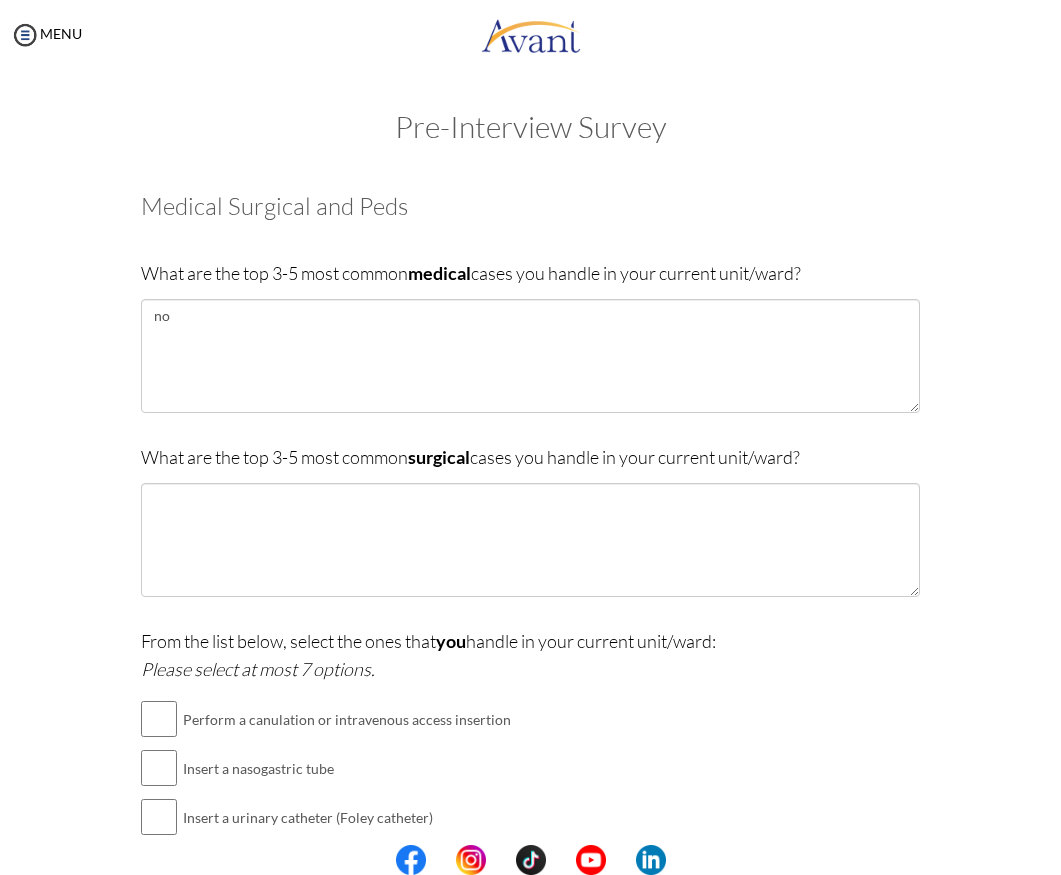 click at bounding box center (0, 0) 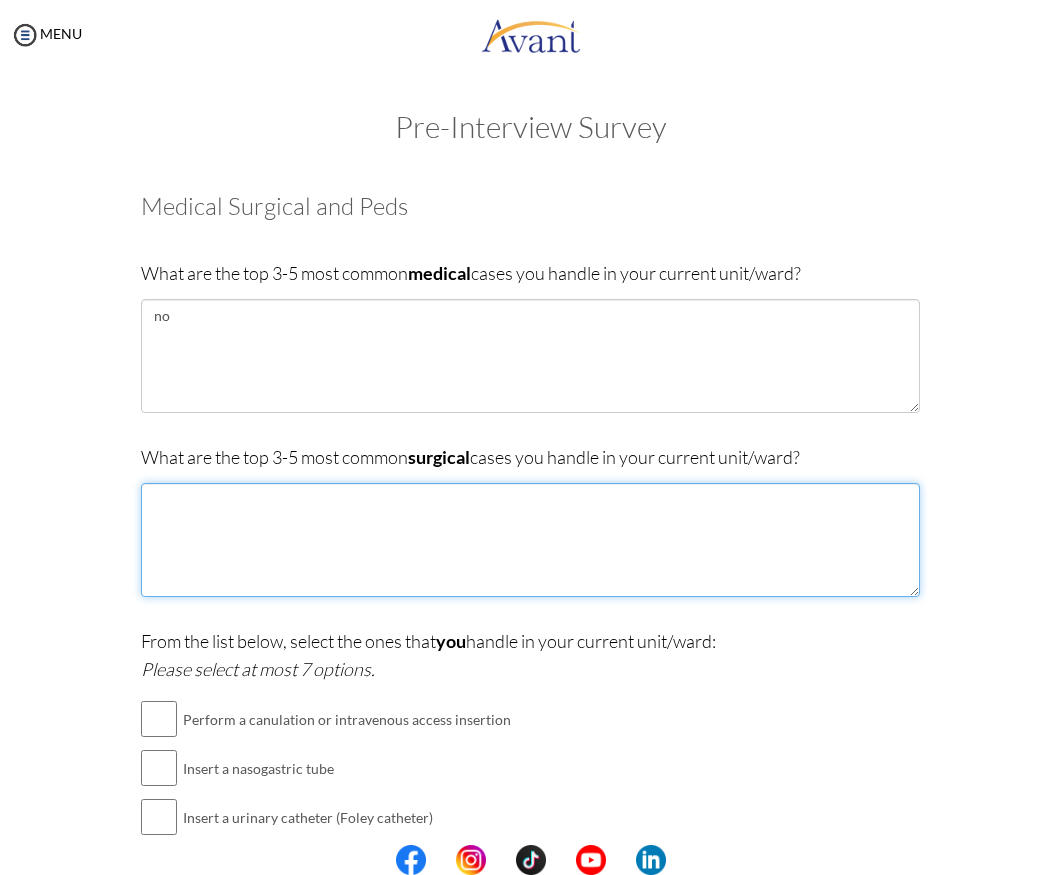 click at bounding box center [530, 540] 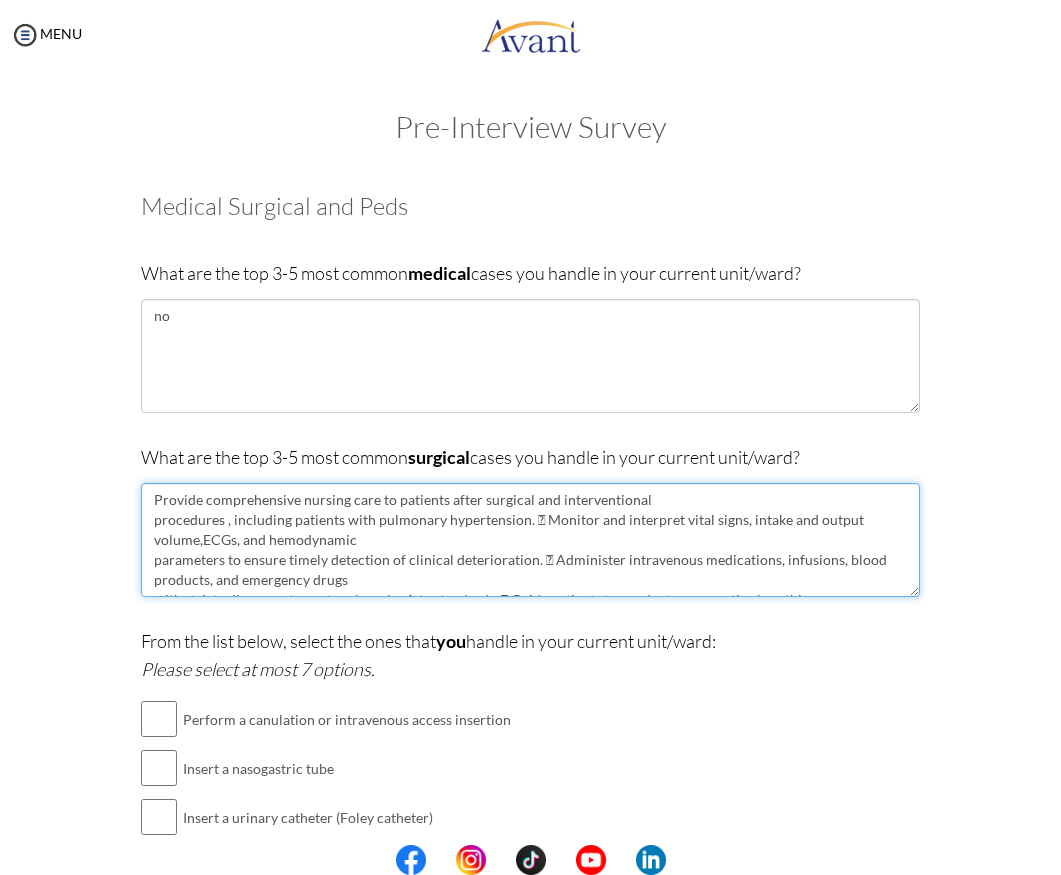 scroll, scrollTop: 73, scrollLeft: 0, axis: vertical 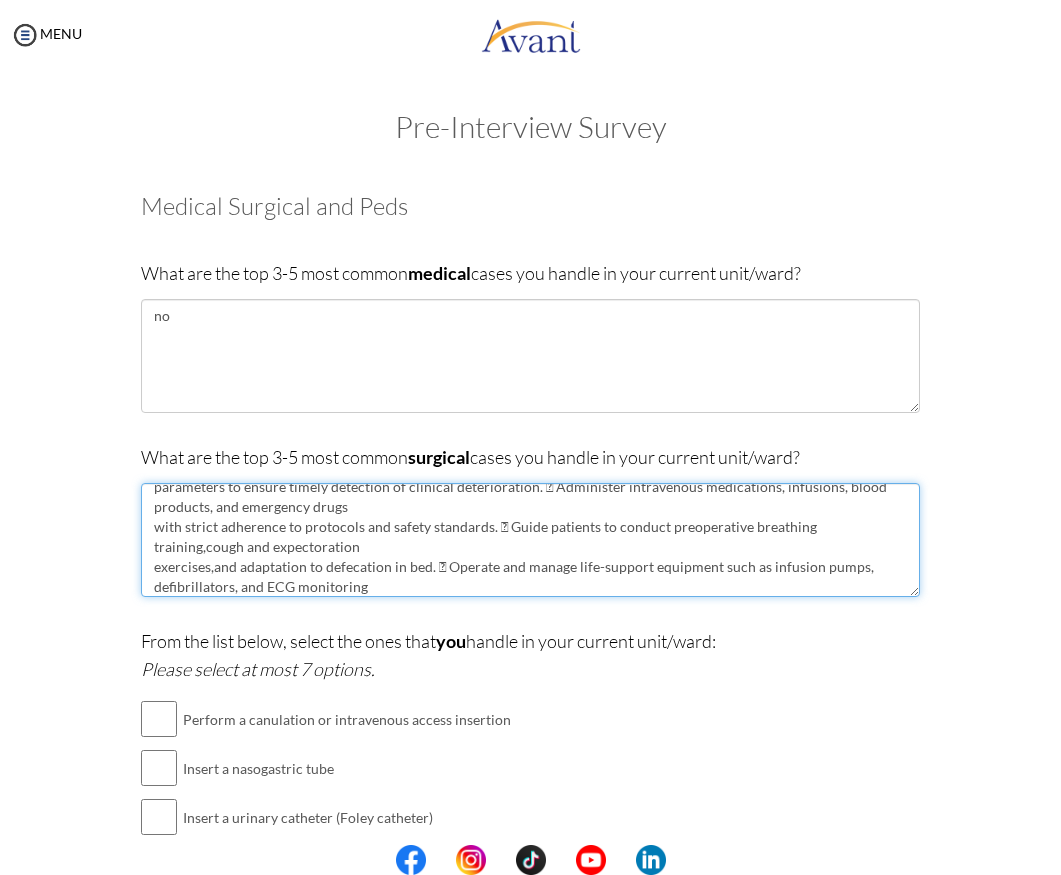 click on "Provide comprehensive nursing care to patients after surgical and interventional
procedures , including patients with pulmonary hypertension.  Monitor and interpret vital signs, intake and output volume,ECGs, and hemodynamic
parameters to ensure timely detection of clinical deterioration.  Administer intravenous medications, infusions, blood products, and emergency drugs
with strict adherence to protocols and safety standards.  Guide patients to conduct preoperative breathing training,cough and expectoration
exercises,and adaptation to defecation in bed.  Operate and manage life-support equipment such as infusion pumps, defibrillators, and ECG monitoring" at bounding box center (530, 540) 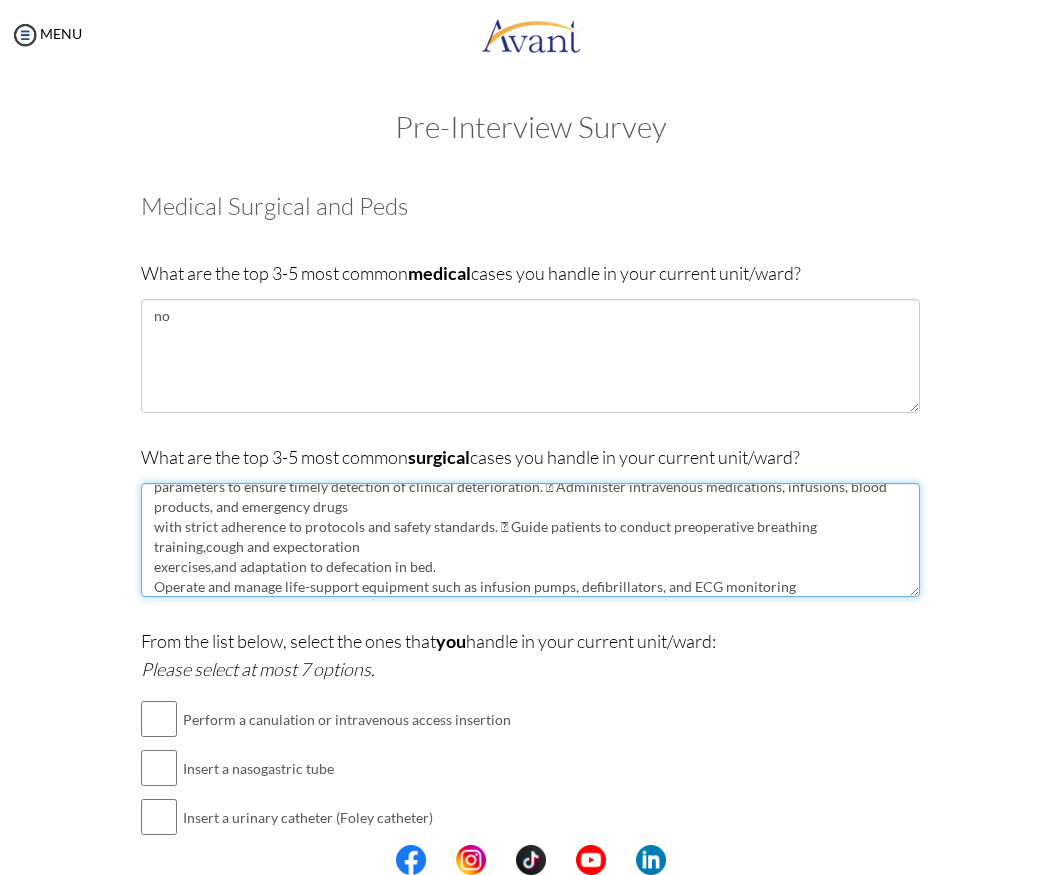 scroll, scrollTop: 80, scrollLeft: 0, axis: vertical 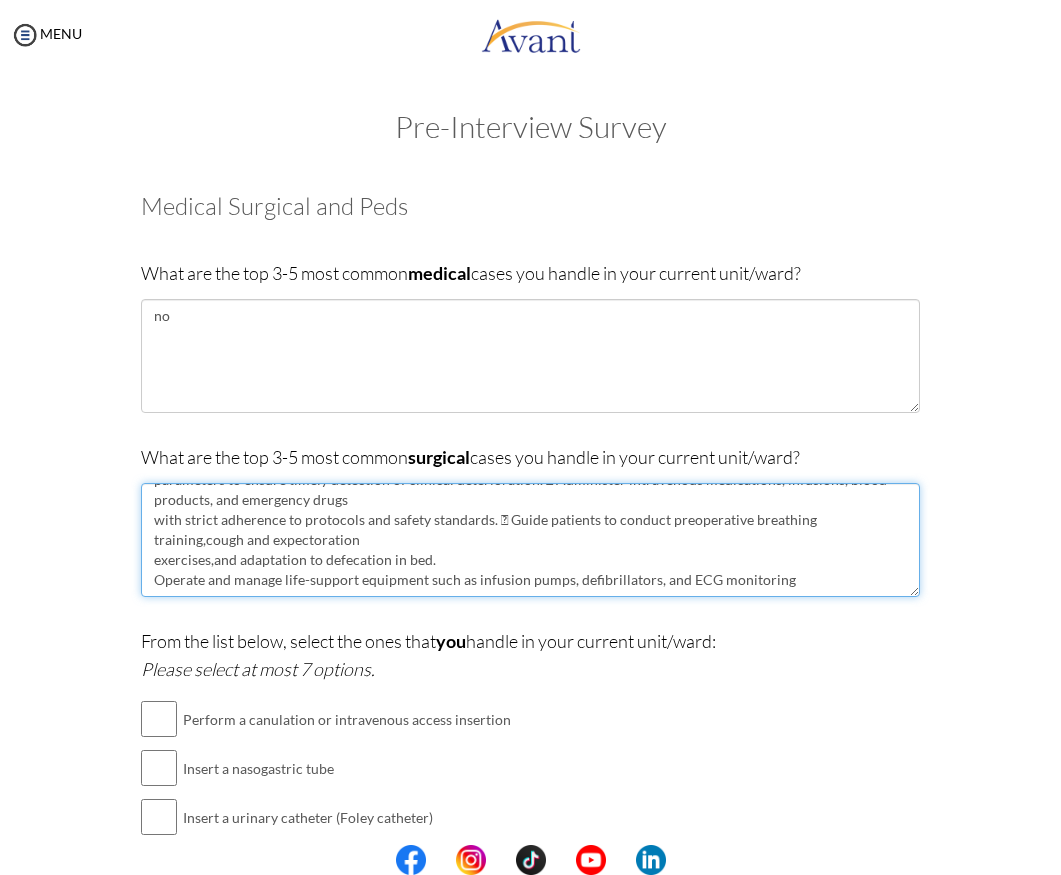click on "Provide comprehensive nursing care to patients after surgical and interventional
procedures , including patients with pulmonary hypertension.  Monitor and interpret vital signs, intake and output volume,ECGs, and hemodynamic
parameters to ensure timely detection of clinical deterioration.  Administer intravenous medications, infusions, blood products, and emergency drugs
with strict adherence to protocols and safety standards.  Guide patients to conduct preoperative breathing training,cough and expectoration
exercises,and adaptation to defecation in bed.
Operate and manage life-support equipment such as infusion pumps, defibrillators, and ECG monitoring" at bounding box center [530, 540] 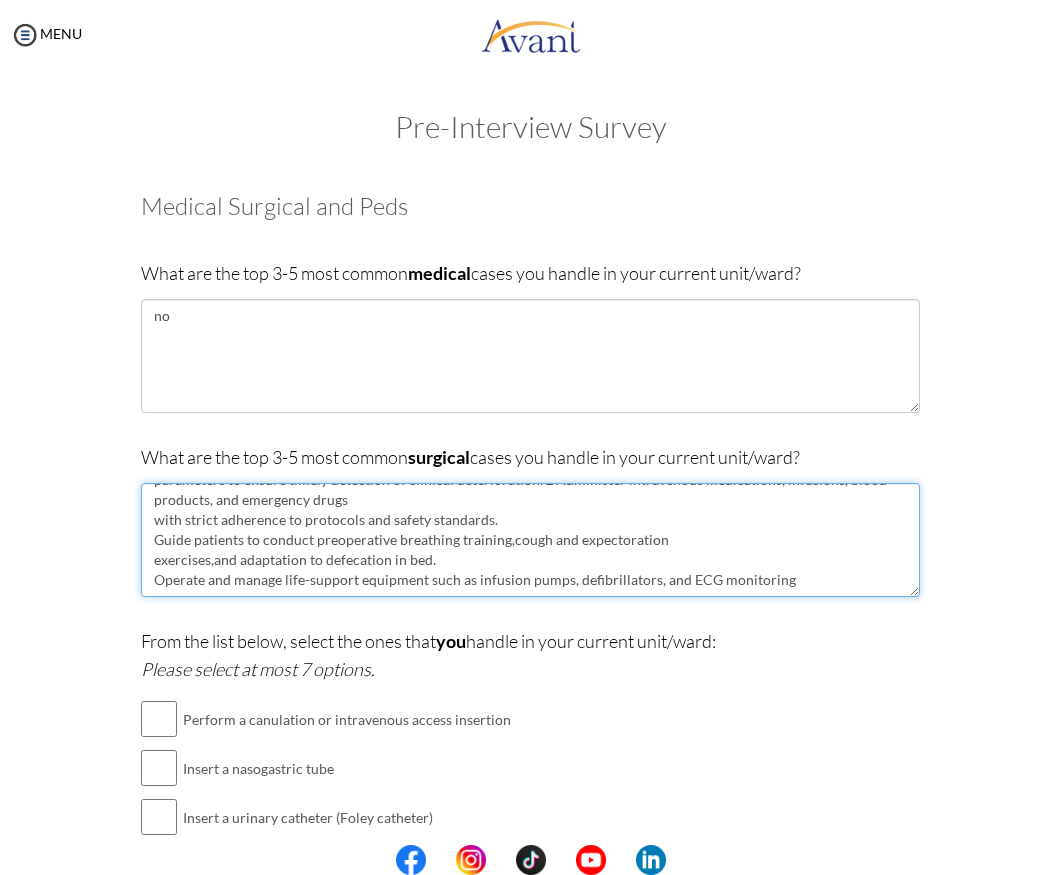 click on "Provide comprehensive nursing care to patients after surgical and interventional
procedures , including patients with pulmonary hypertension.  Monitor and interpret vital signs, intake and output volume,ECGs, and hemodynamic
parameters to ensure timely detection of clinical deterioration.  Administer intravenous medications, infusions, blood products, and emergency drugs
with strict adherence to protocols and safety standards.
Guide patients to conduct preoperative breathing training,cough and expectoration
exercises,and adaptation to defecation in bed.
Operate and manage life-support equipment such as infusion pumps, defibrillators, and ECG monitoring" at bounding box center [530, 540] 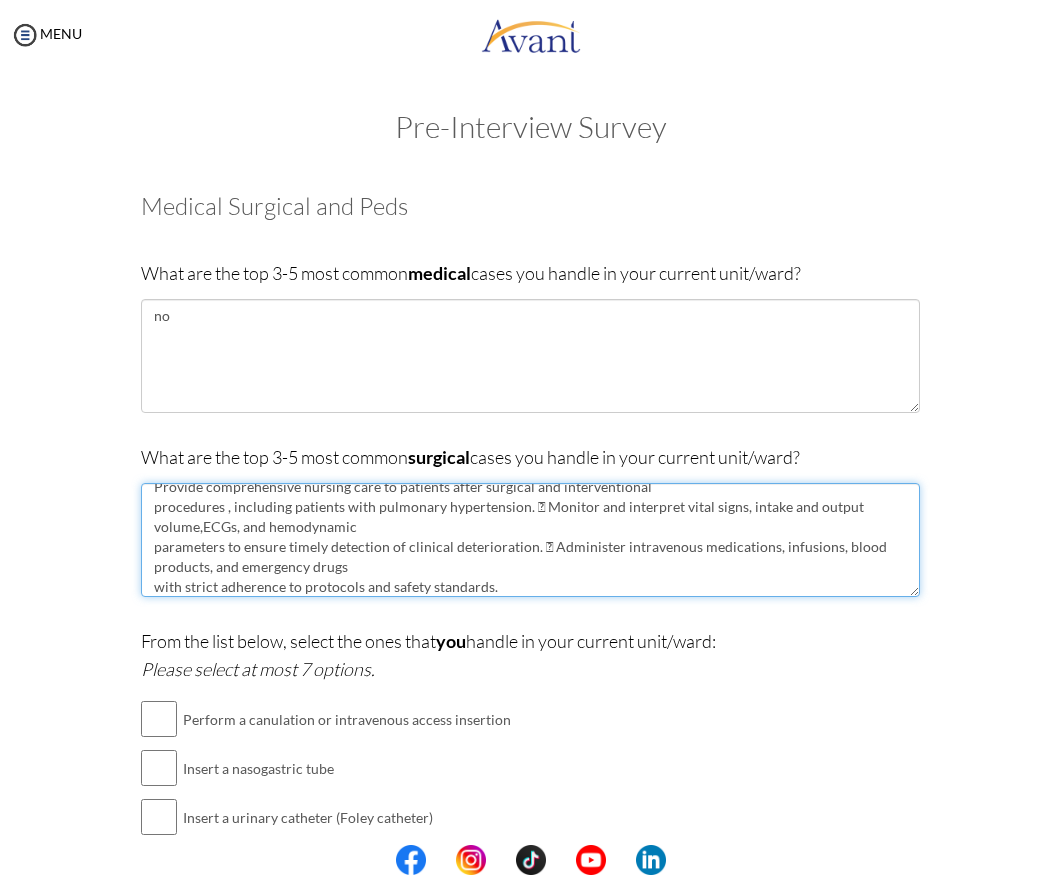 scroll, scrollTop: 0, scrollLeft: 0, axis: both 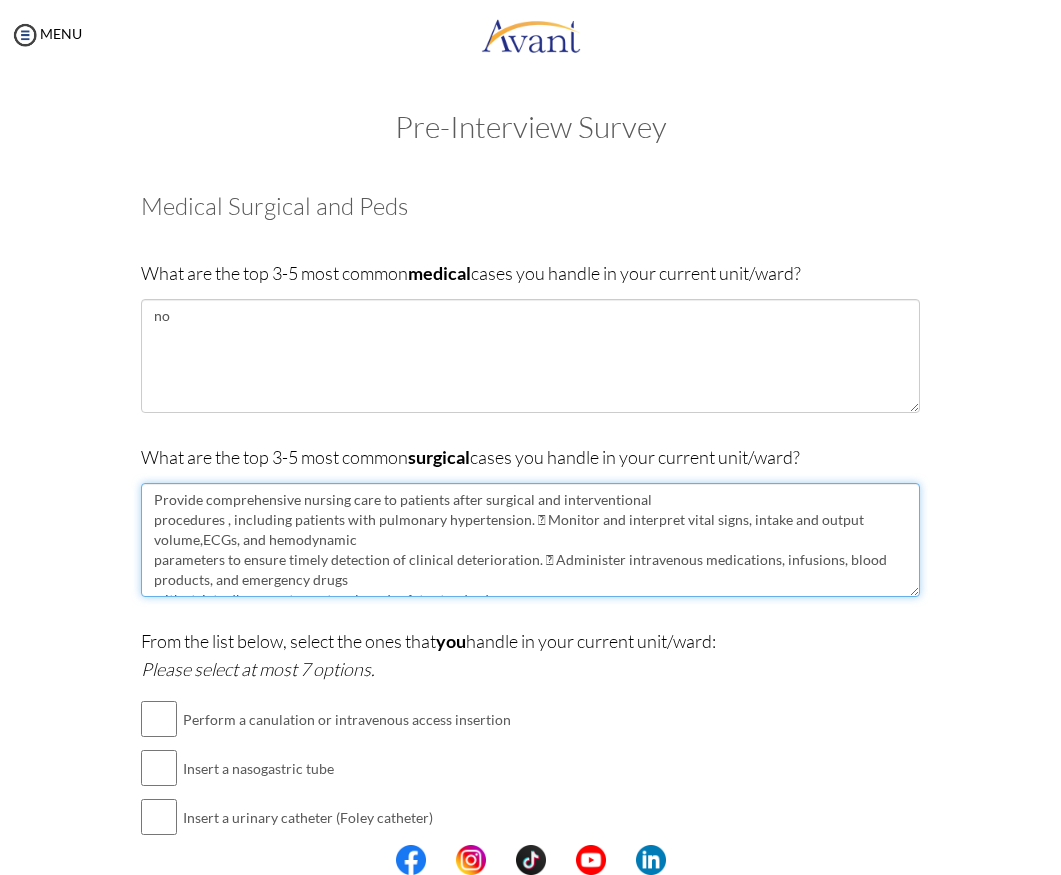 click on "Provide comprehensive nursing care to patients after surgical and interventional
procedures , including patients with pulmonary hypertension.  Monitor and interpret vital signs, intake and output volume,ECGs, and hemodynamic
parameters to ensure timely detection of clinical deterioration.  Administer intravenous medications, infusions, blood products, and emergency drugs
with strict adherence to protocols and safety standards.
Guide patients to conduct preoperative breathing training,cough and expectoration exercises,and adaptation to defecation in bed.
Operate and manage life-support equipment such as infusion pumps, defibrillators, and ECG monitoring" at bounding box center [530, 540] 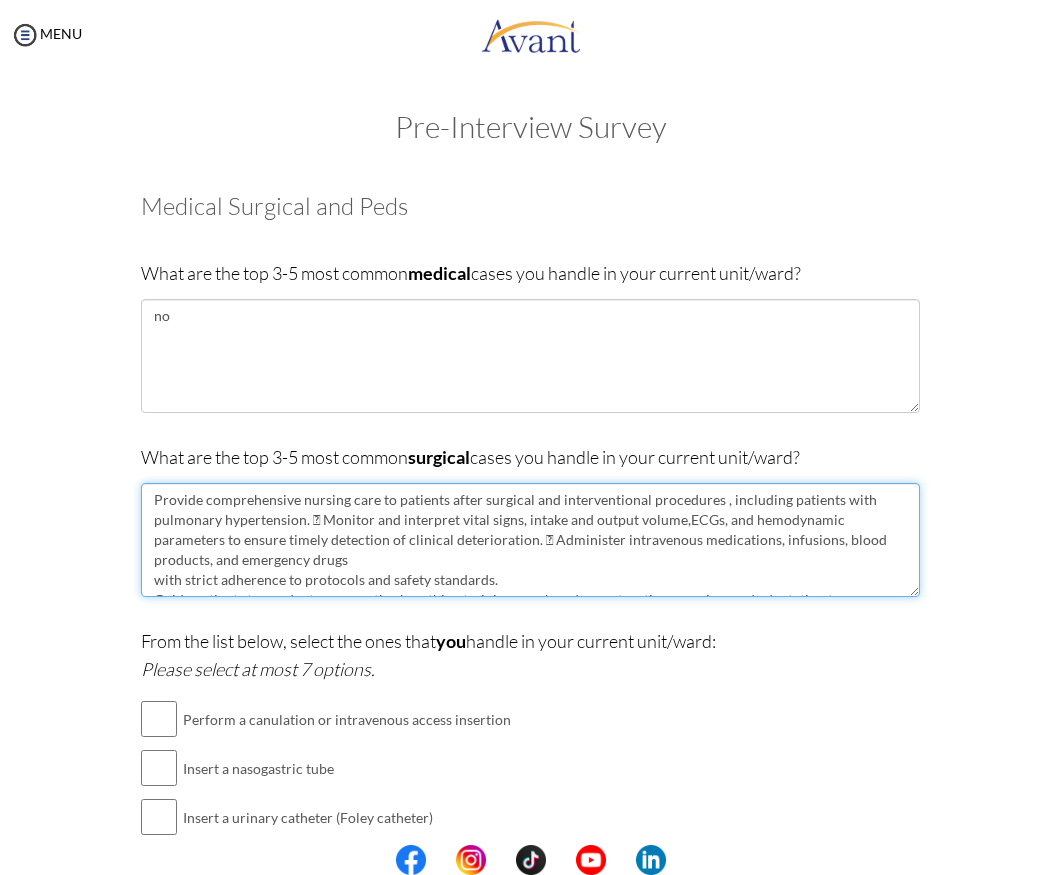 click on "Provide comprehensive nursing care to patients after surgical and interventional procedures , including patients with pulmonary hypertension.  Monitor and interpret vital signs, intake and output volume,ECGs, and hemodynamic
parameters to ensure timely detection of clinical deterioration.  Administer intravenous medications, infusions, blood products, and emergency drugs
with strict adherence to protocols and safety standards.
Guide patients to conduct preoperative breathing training,cough and expectoration exercises,and adaptation to defecation in bed.
Operate and manage life-support equipment such as infusion pumps, defibrillators, and ECG monitoring" at bounding box center [530, 540] 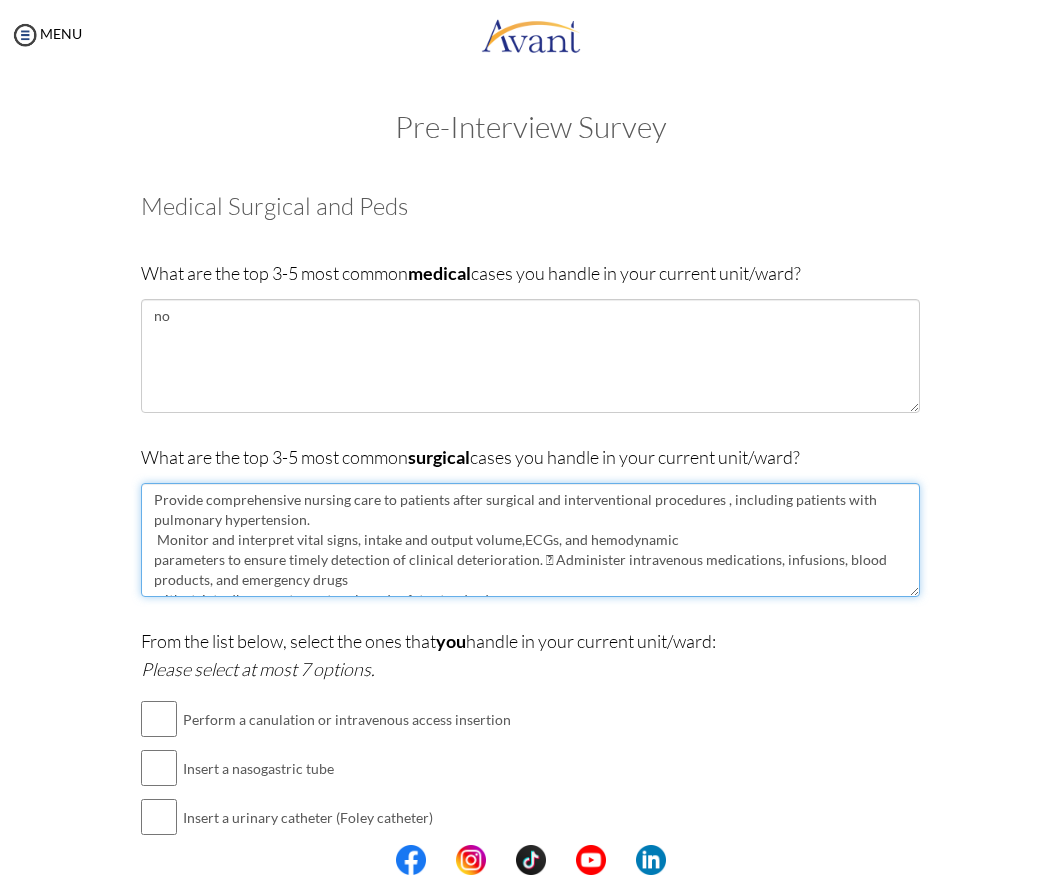 drag, startPoint x: 150, startPoint y: 540, endPoint x: 137, endPoint y: 542, distance: 13.152946 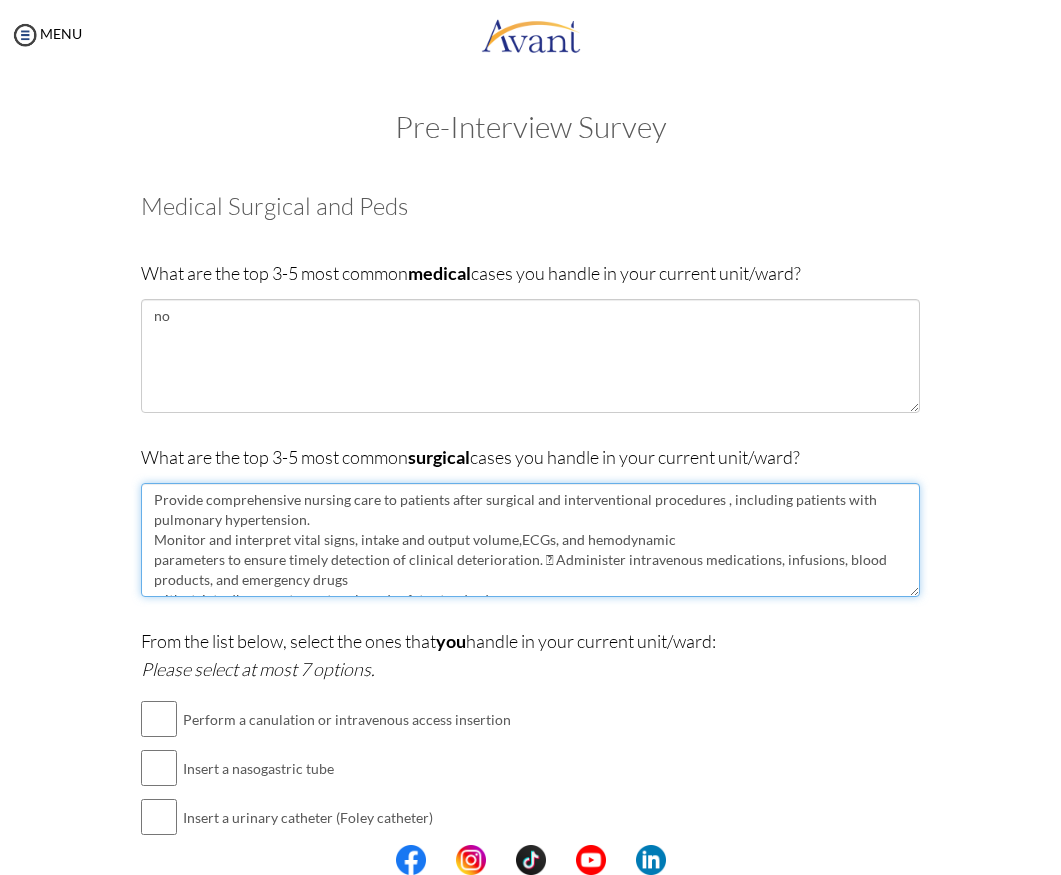 drag, startPoint x: 540, startPoint y: 562, endPoint x: 525, endPoint y: 561, distance: 15.033297 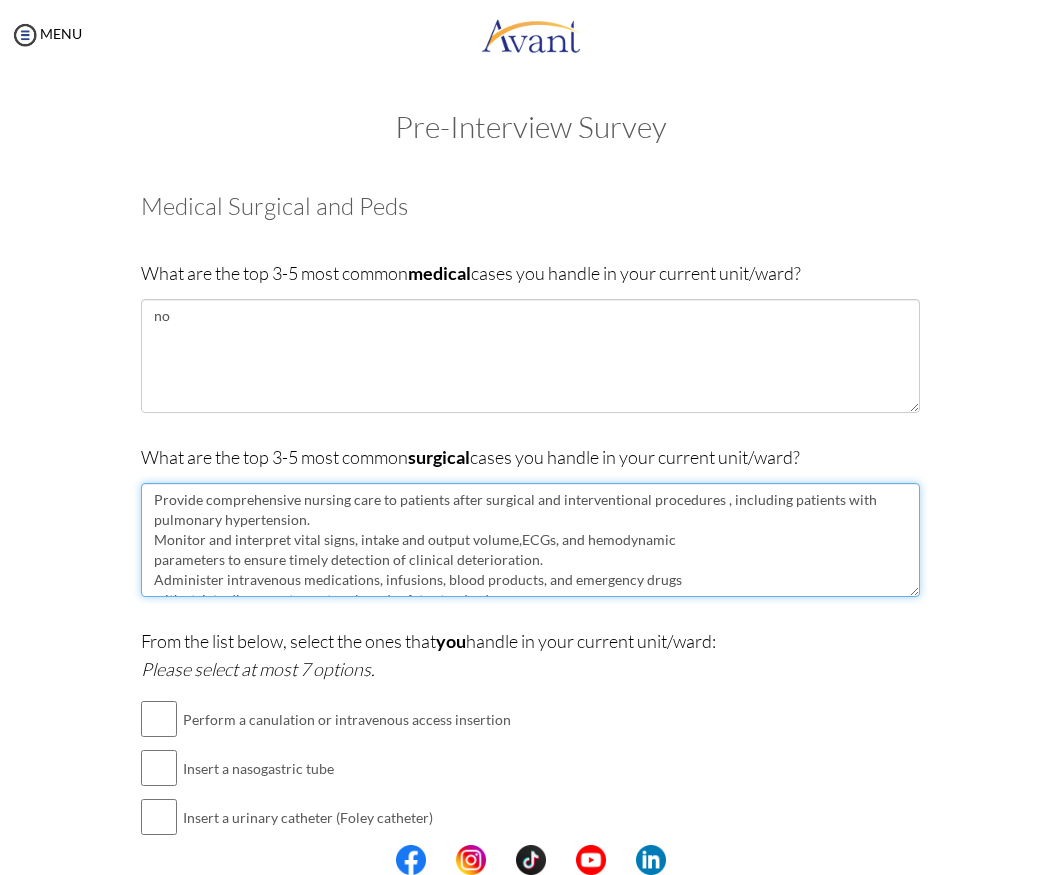 click on "Provide comprehensive nursing care to patients after surgical and interventional procedures , including patients with pulmonary hypertension.
Monitor and interpret vital signs, intake and output volume,ECGs, and hemodynamic
parameters to ensure timely detection of clinical deterioration.
Administer intravenous medications, infusions, blood products, and emergency drugs
with strict adherence to protocols and safety standards.
Guide patients to conduct preoperative breathing training,cough and expectoration exercises,and adaptation to defecation in bed.
Operate and manage life-support equipment such as infusion pumps, defibrillators, and ECG monitoring" at bounding box center (530, 540) 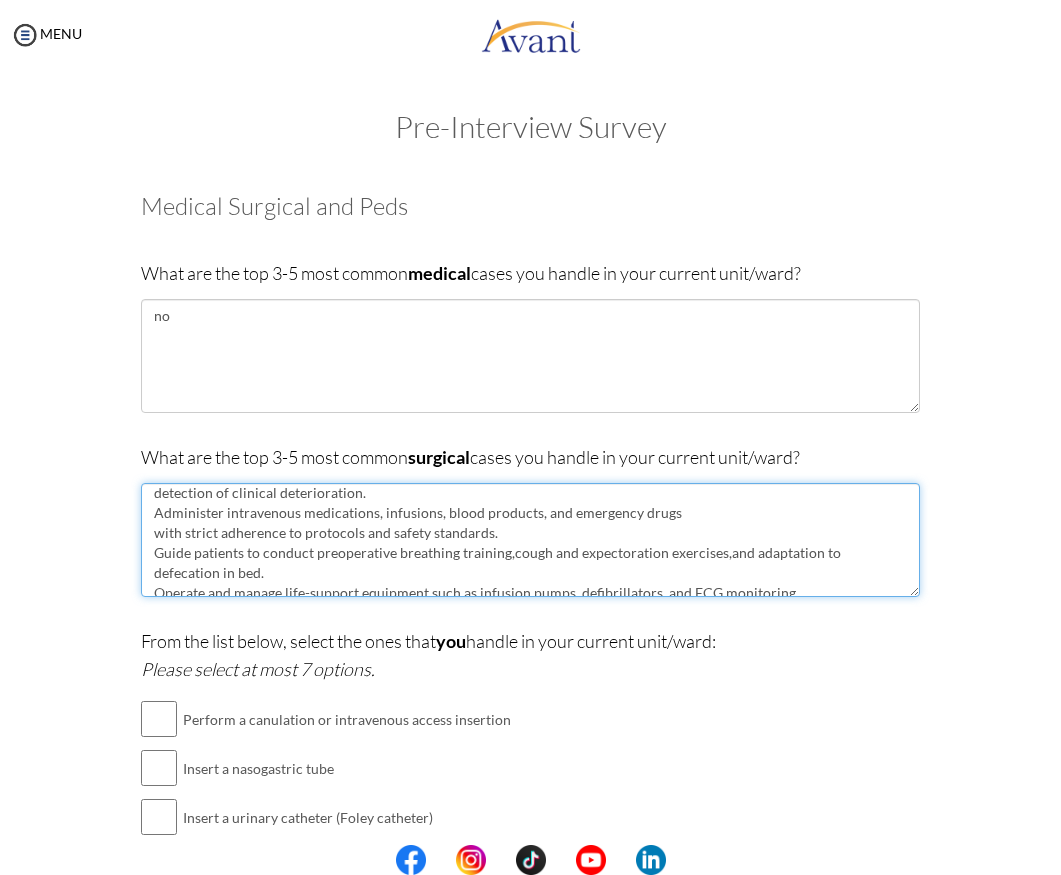 scroll, scrollTop: 80, scrollLeft: 0, axis: vertical 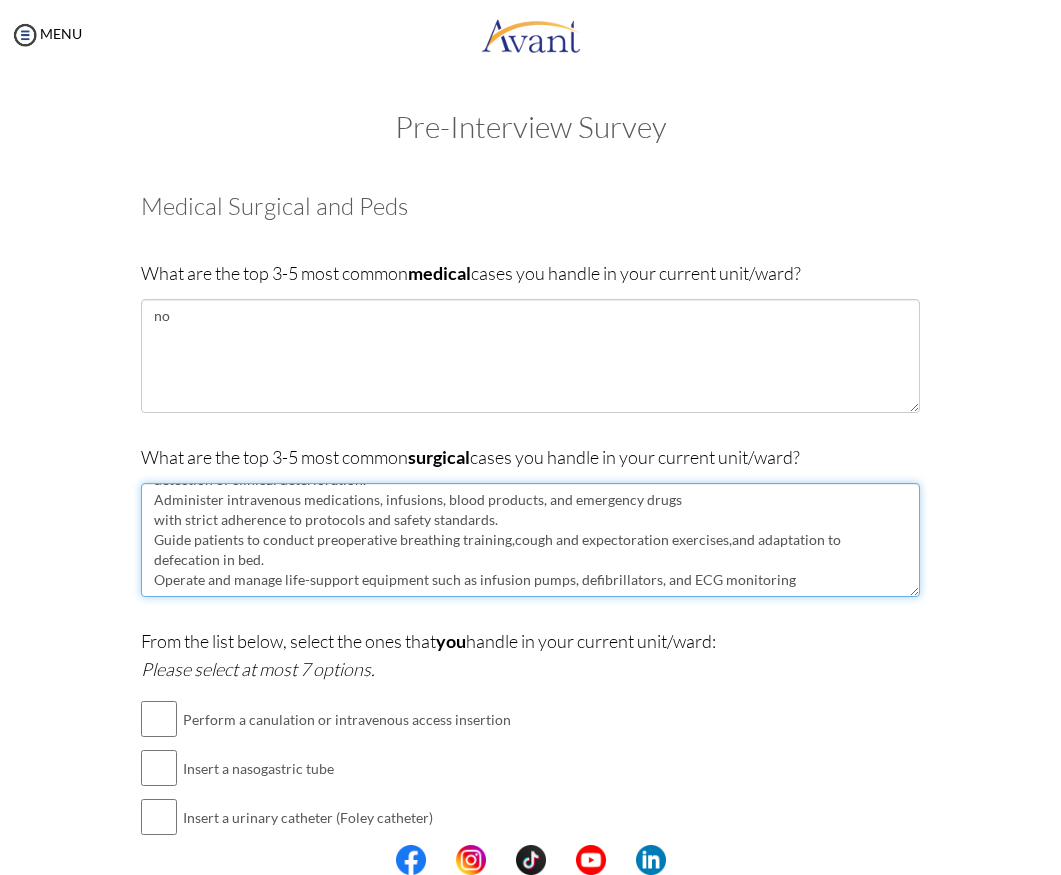 click on "Provide comprehensive nursing care to patients after surgical and interventional procedures , including patients with pulmonary hypertension.
Monitor and interpret vital signs, intake and output volume,ECGs, and hemodynamic parameters to ensure timely detection of clinical deterioration.
Administer intravenous medications, infusions, blood products, and emergency drugs
with strict adherence to protocols and safety standards.
Guide patients to conduct preoperative breathing training,cough and expectoration exercises,and adaptation to defecation in bed.
Operate and manage life-support equipment such as infusion pumps, defibrillators, and ECG monitoring" at bounding box center (530, 540) 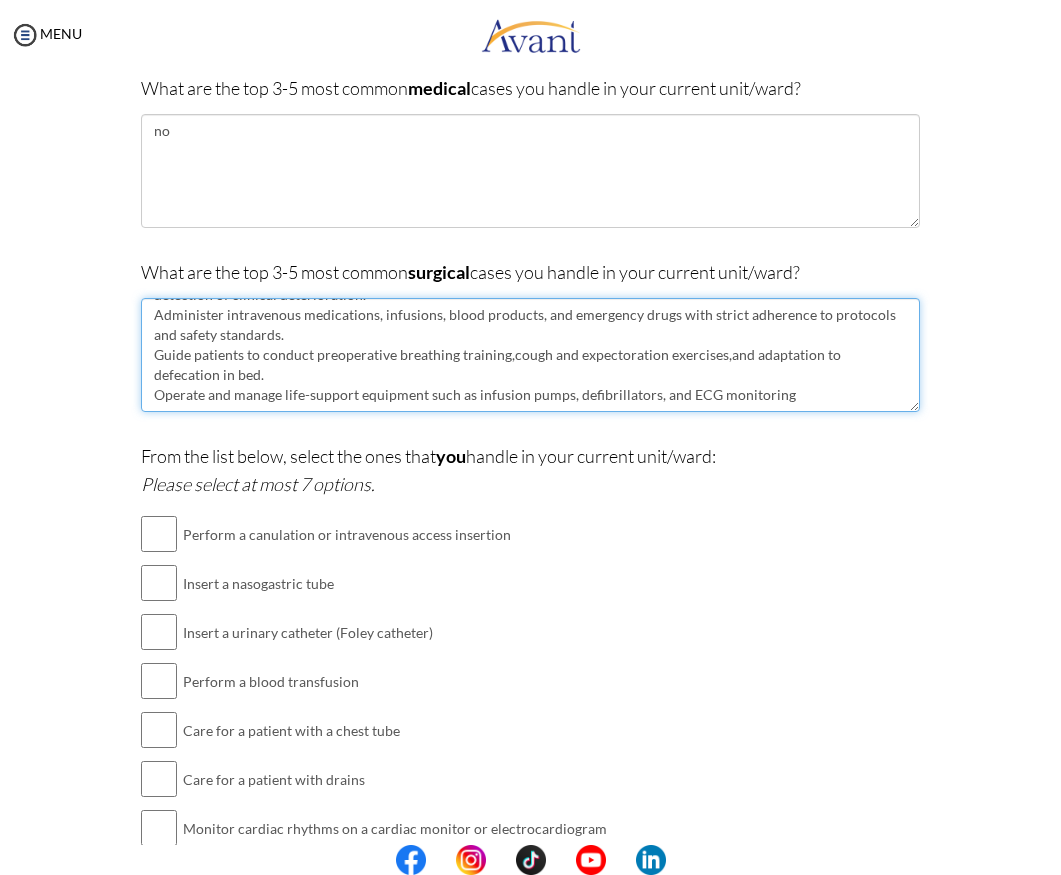 scroll, scrollTop: 200, scrollLeft: 0, axis: vertical 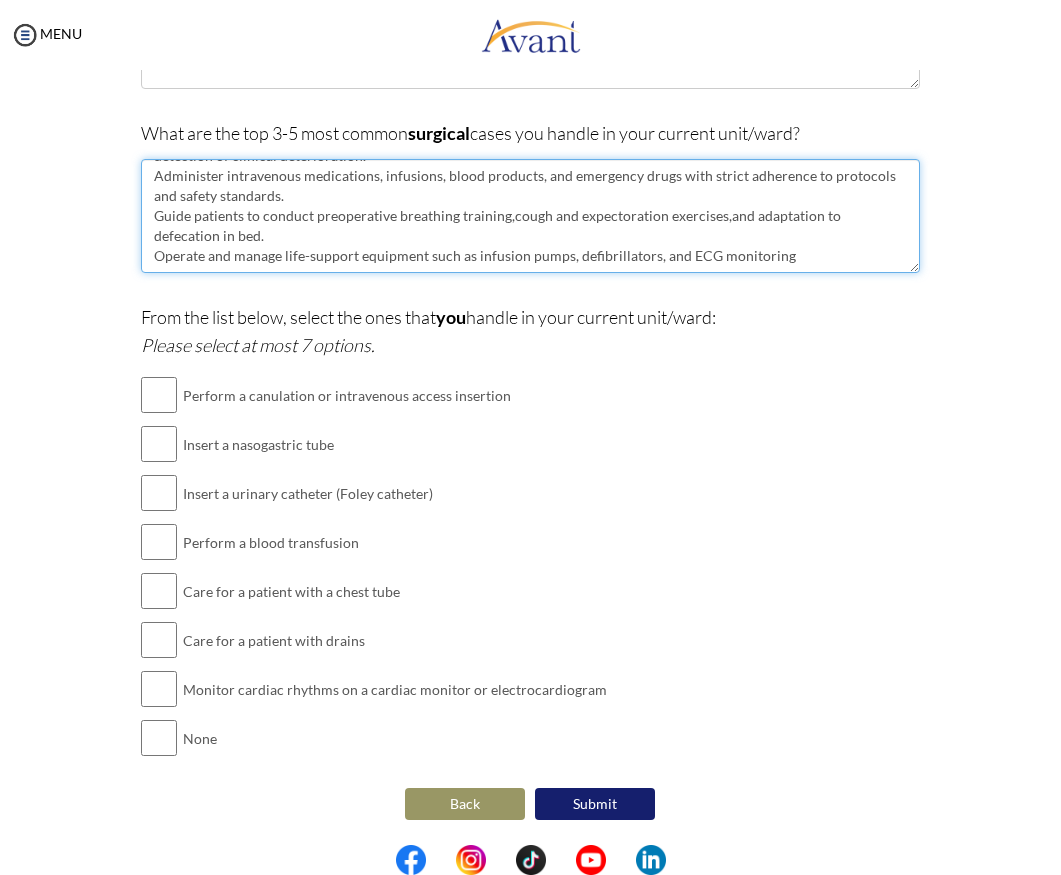 type on "Provide comprehensive nursing care to patients after surgical and interventional procedures , including patients with pulmonary hypertension.
Monitor and interpret vital signs, intake and output volume,ECGs, and hemodynamic parameters to ensure timely detection of clinical deterioration.
Administer intravenous medications, infusions, blood products, and emergency drugs with strict adherence to protocols and safety standards.
Guide patients to conduct preoperative breathing training,cough and expectoration exercises,and adaptation to defecation in bed.
Operate and manage life-support equipment such as infusion pumps, defibrillators, and ECG monitoring" 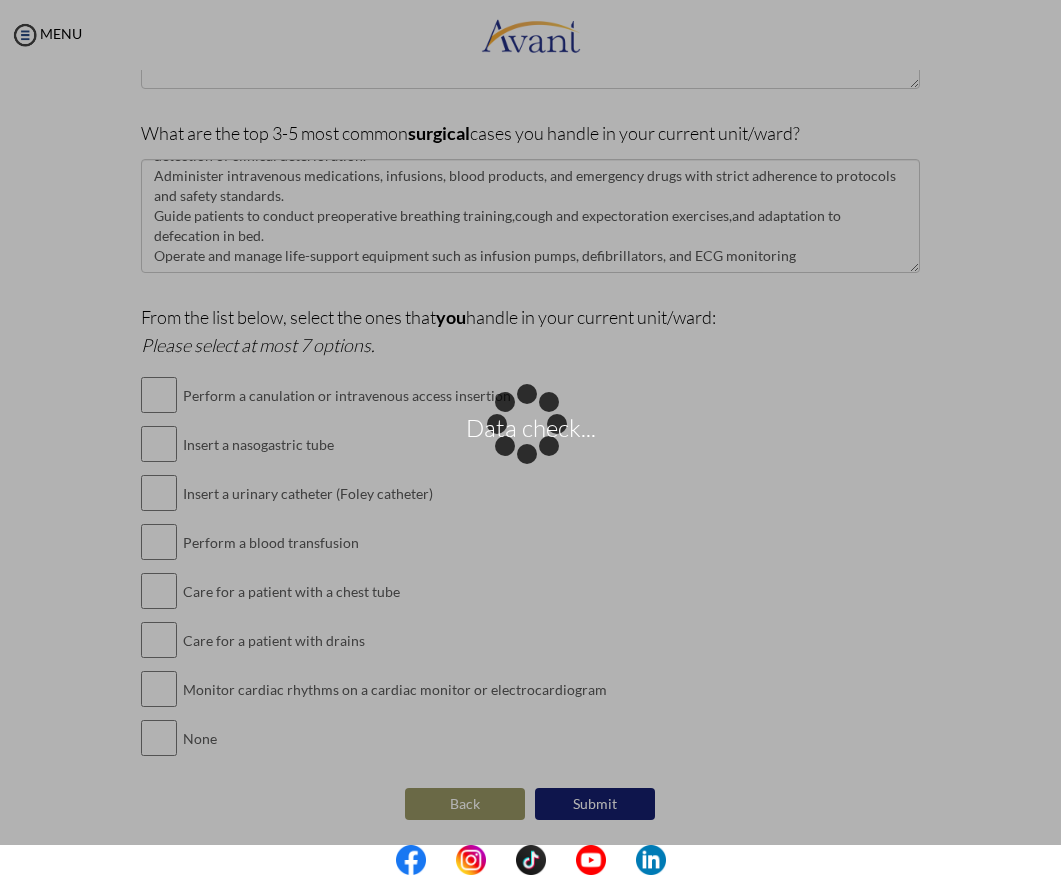 click on "Data check..." at bounding box center [531, 438] 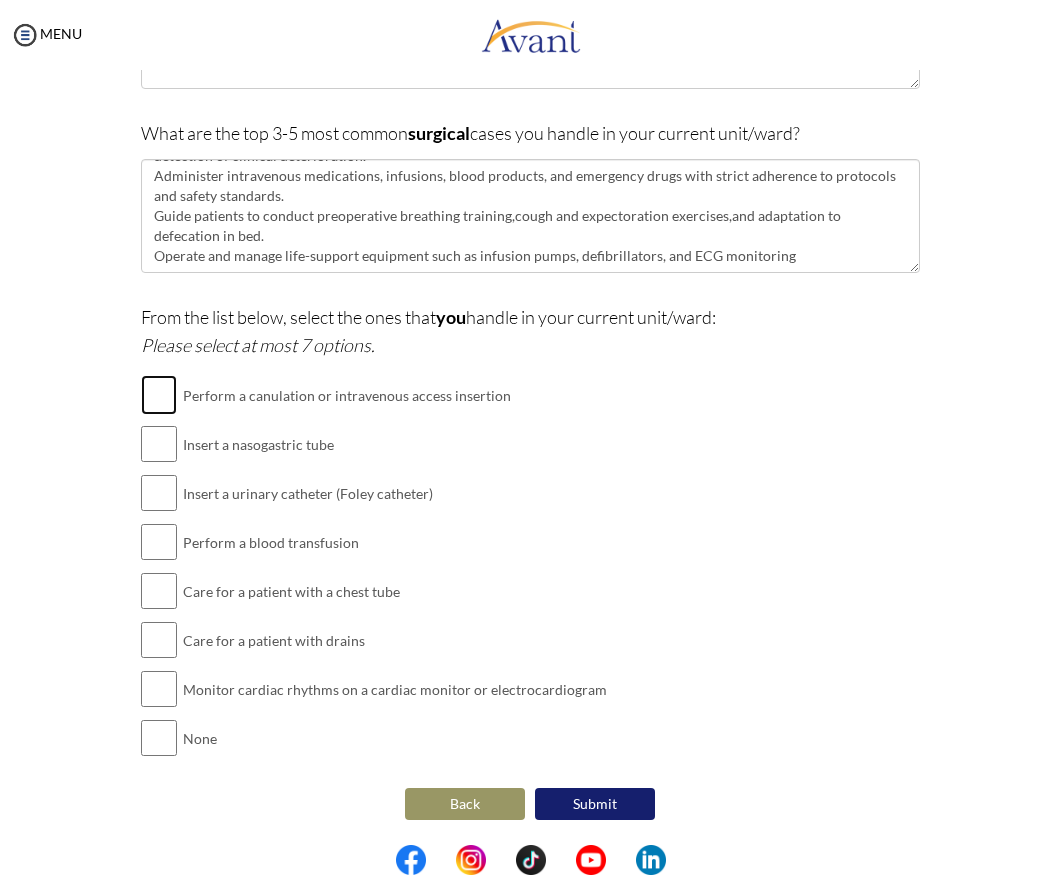 click at bounding box center [159, 395] 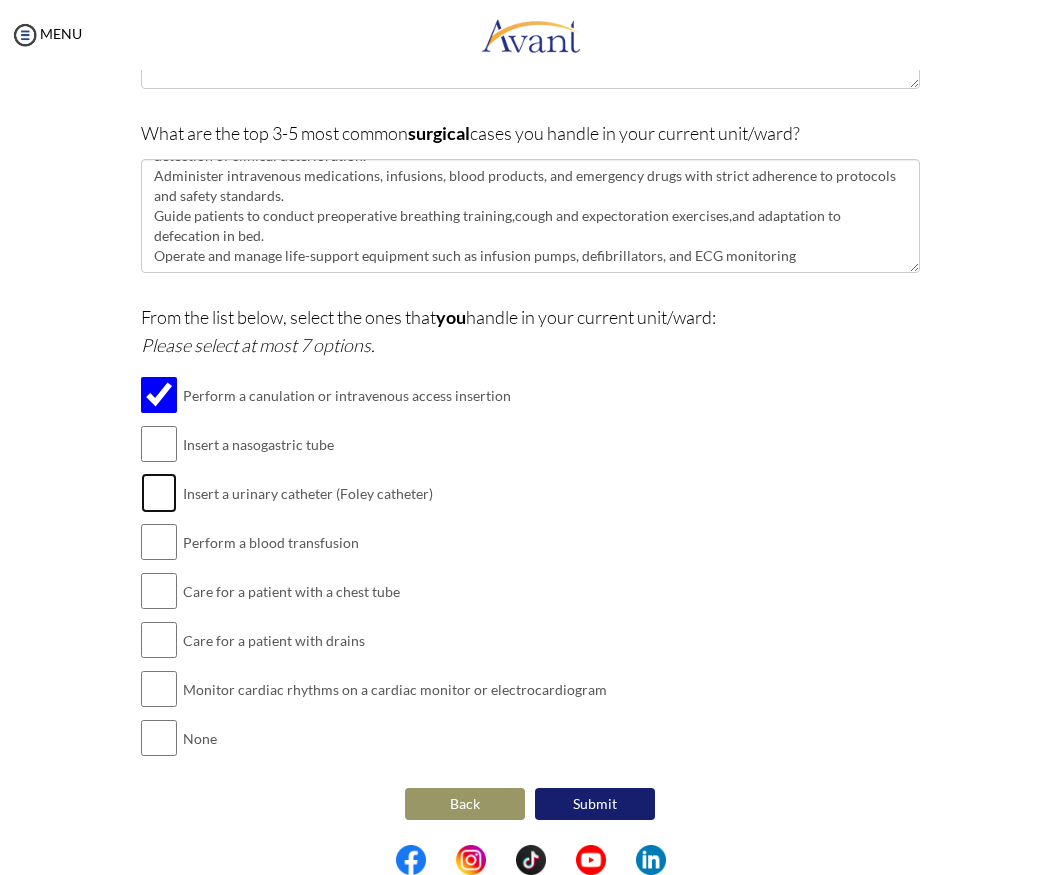 click at bounding box center [159, 493] 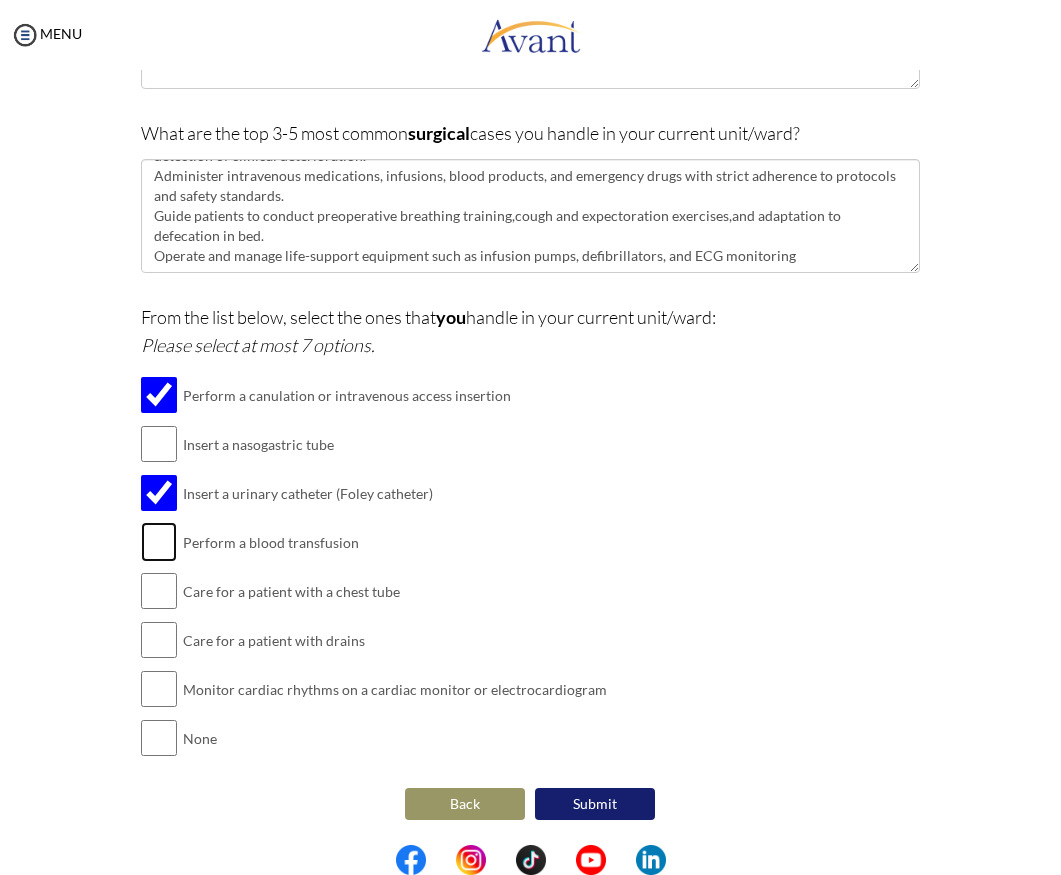 click at bounding box center [159, 542] 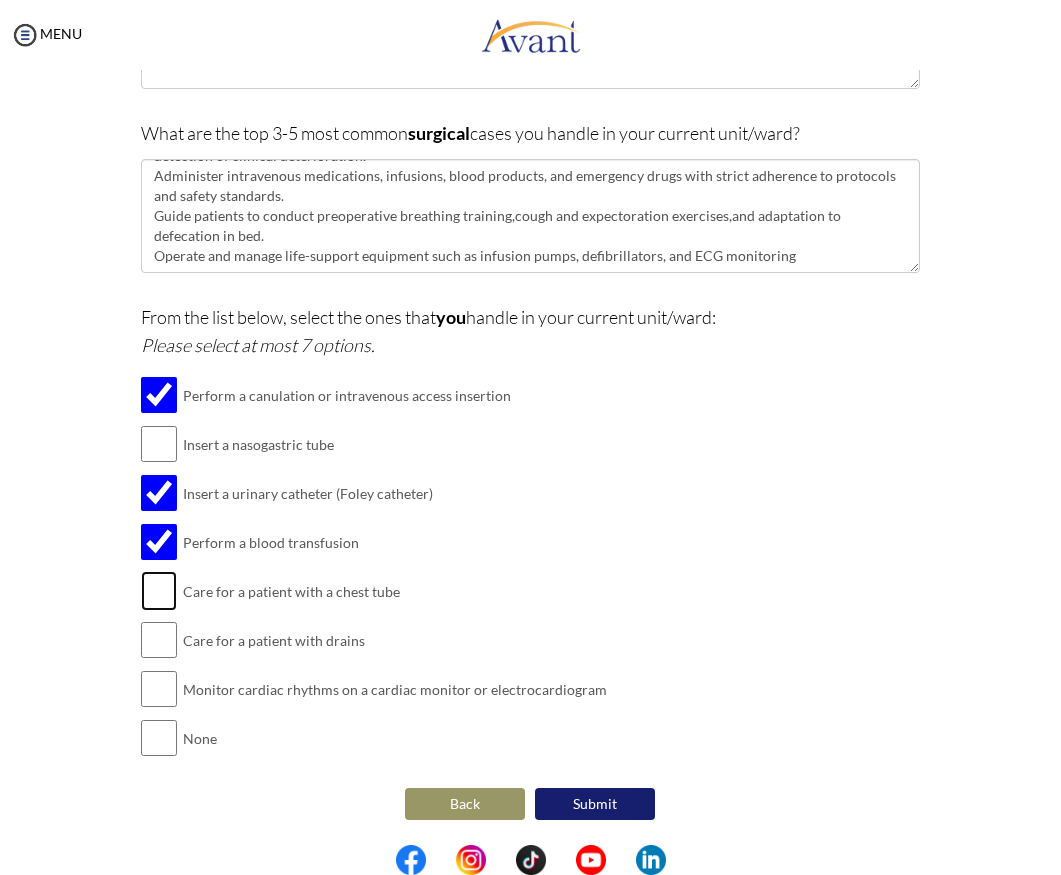 click at bounding box center [159, 591] 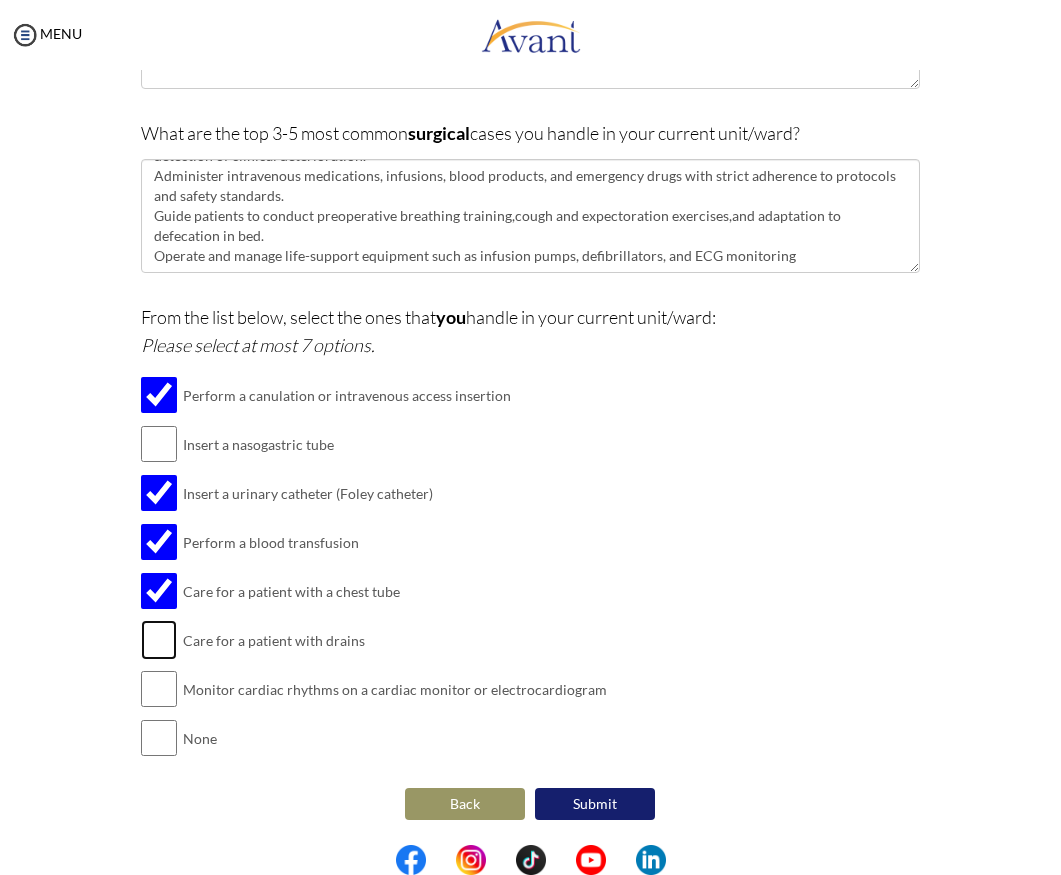click at bounding box center (159, 640) 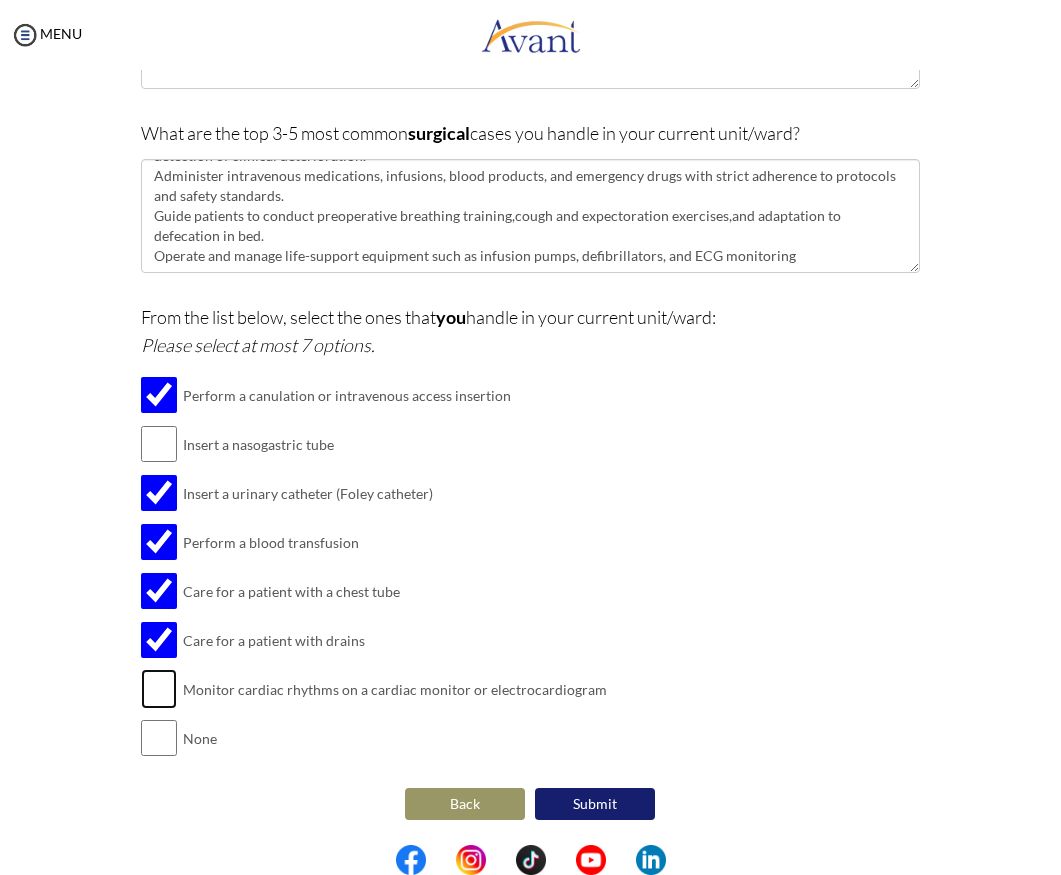 click at bounding box center [159, 689] 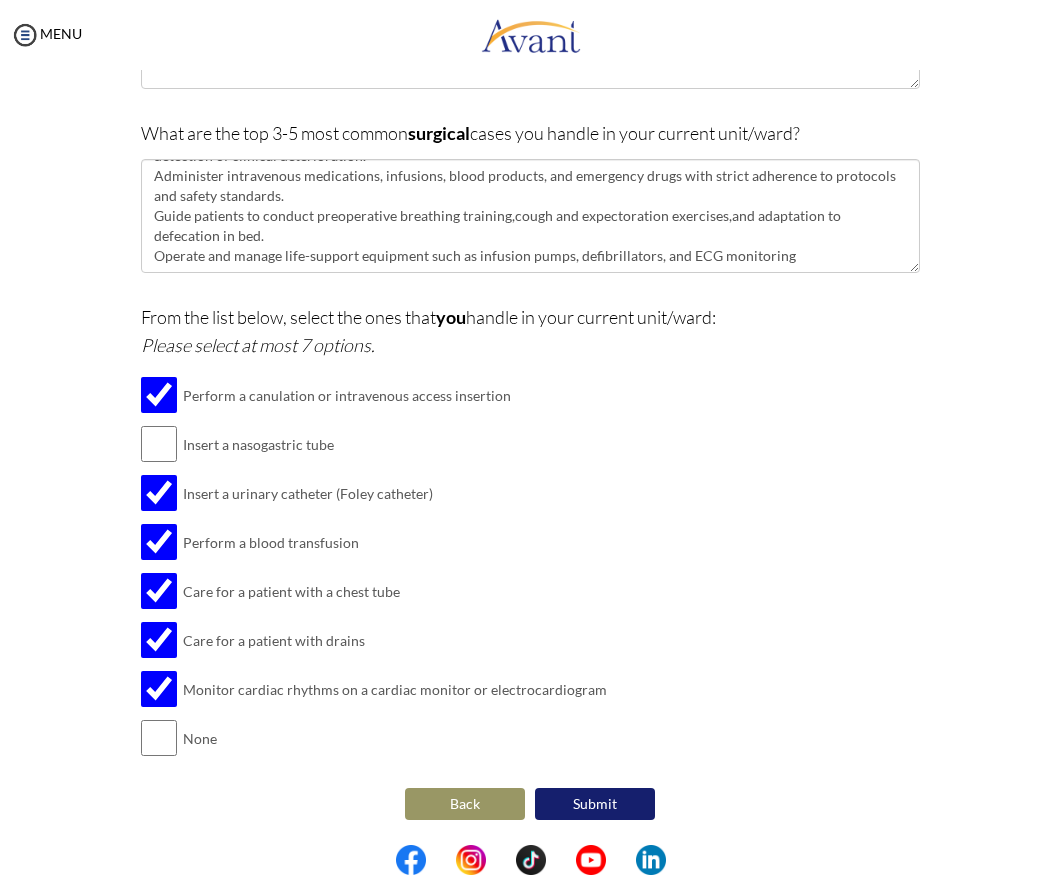 click on "From the list below, select the ones that  you  handle in your current unit/ward: Please select at most 7 options.
Perform a canulation or intravenous access insertion
Insert a nasogastric tube
Insert a urinary catheter (Foley catheter)
Perform a blood transfusion
Care for a patient with a chest tube
Care for a patient with drains
Monitor cardiac rhythms on a cardiac monitor or electrocardiogram
None" at bounding box center (530, 543) 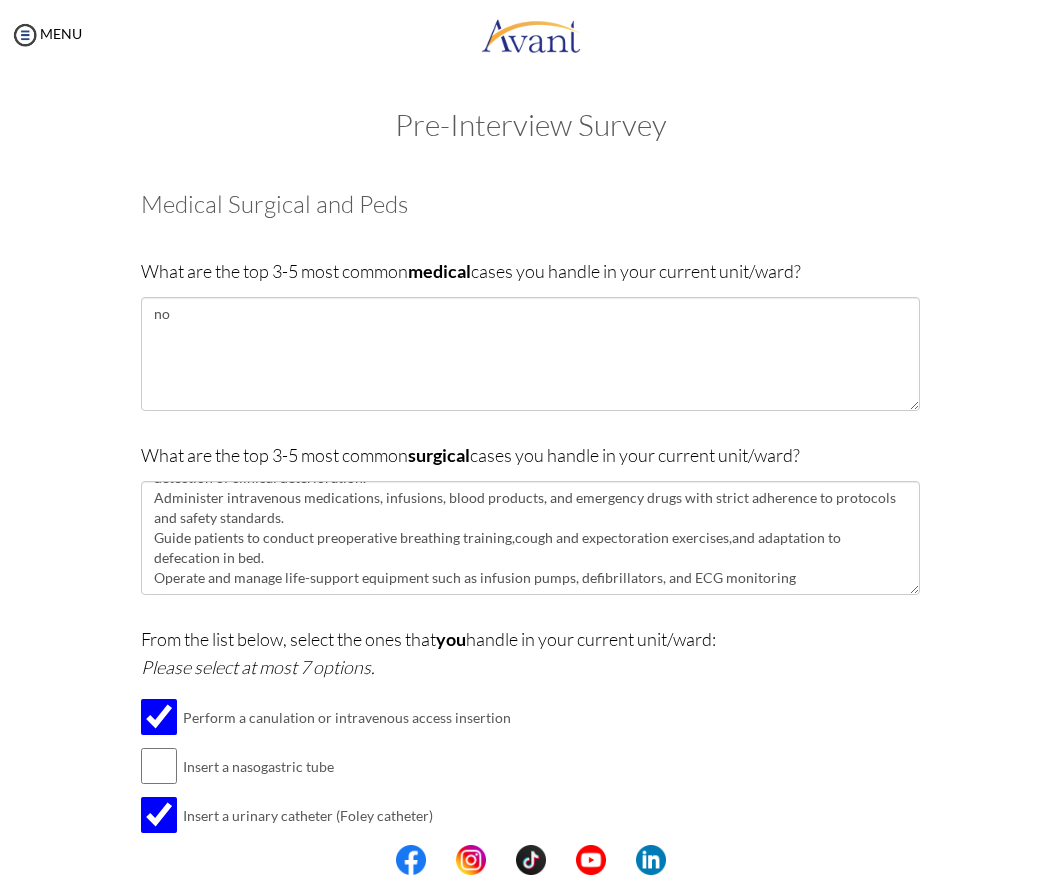 scroll, scrollTop: 0, scrollLeft: 0, axis: both 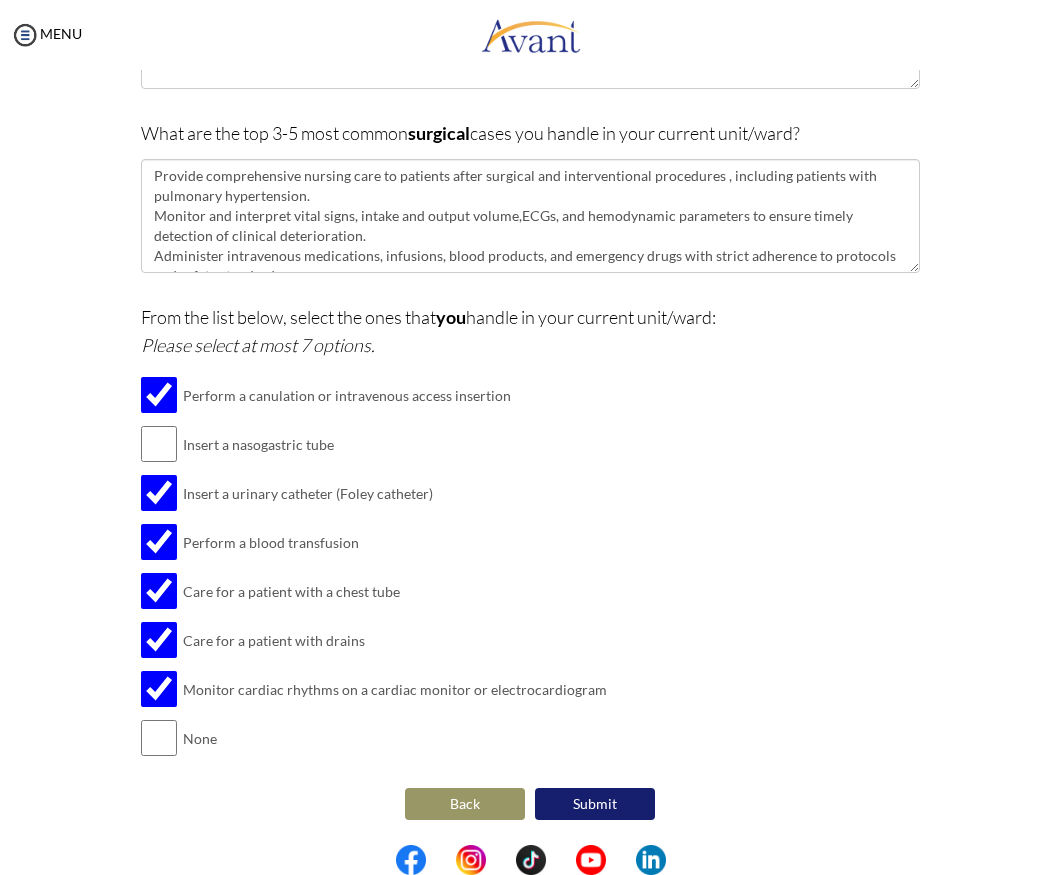 click on "Back" at bounding box center [465, 804] 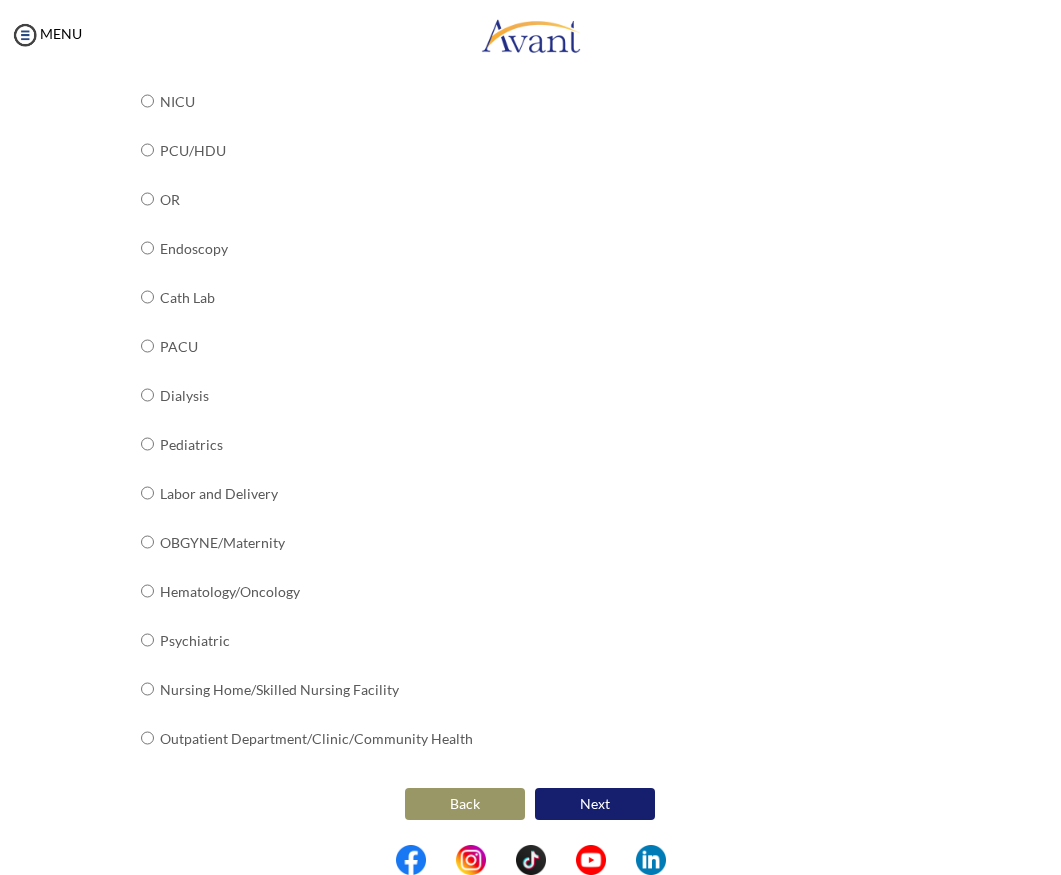 drag, startPoint x: 447, startPoint y: 790, endPoint x: 466, endPoint y: 669, distance: 122.48265 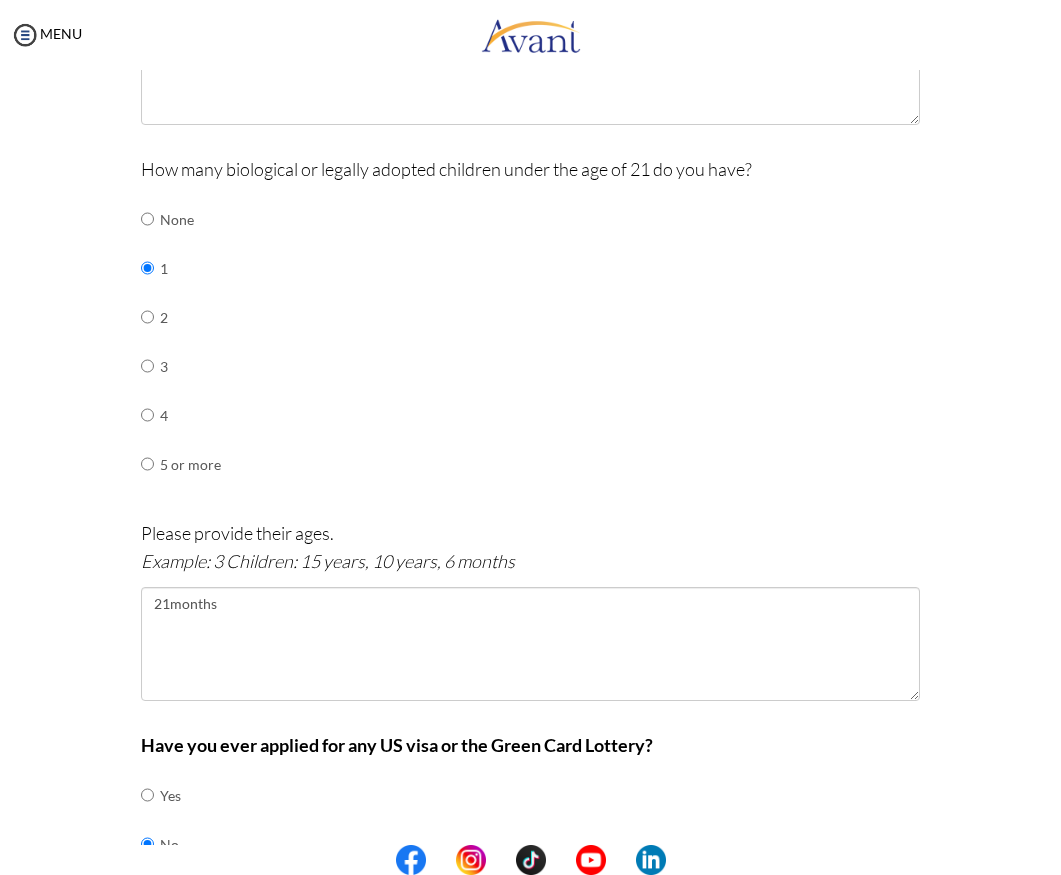 scroll, scrollTop: 900, scrollLeft: 0, axis: vertical 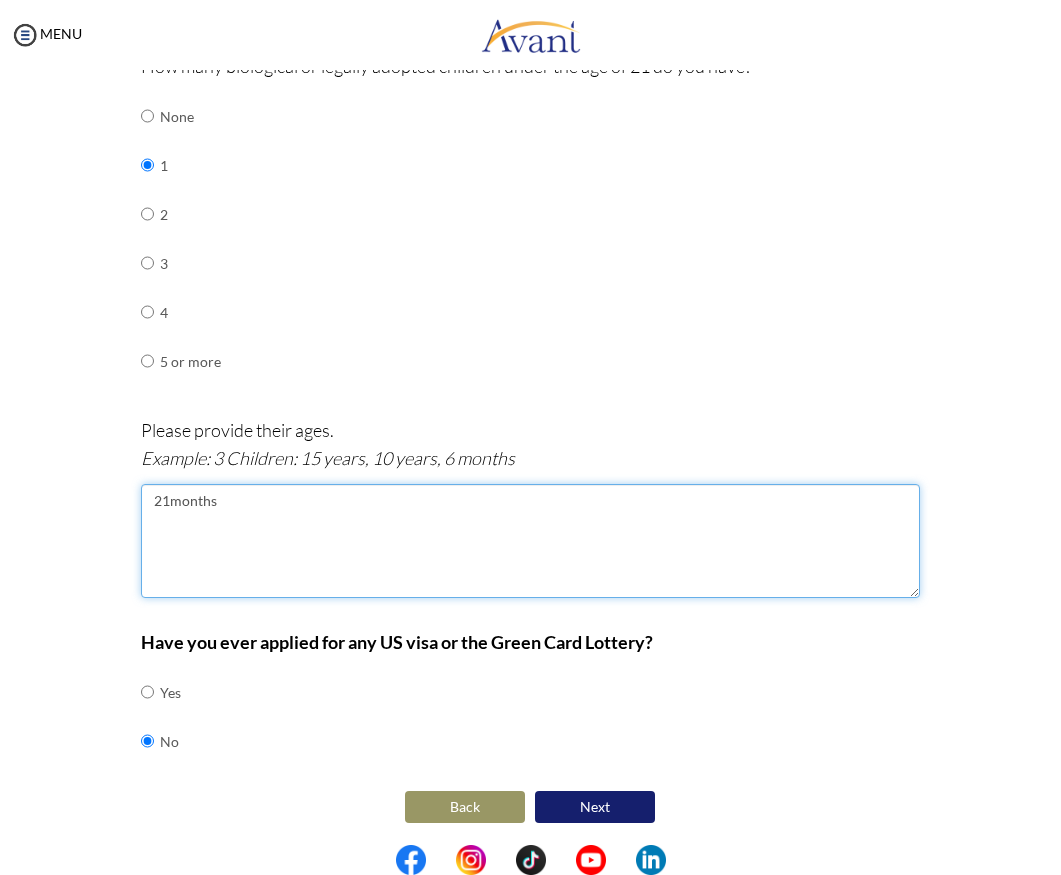 click on "21months" at bounding box center [530, 541] 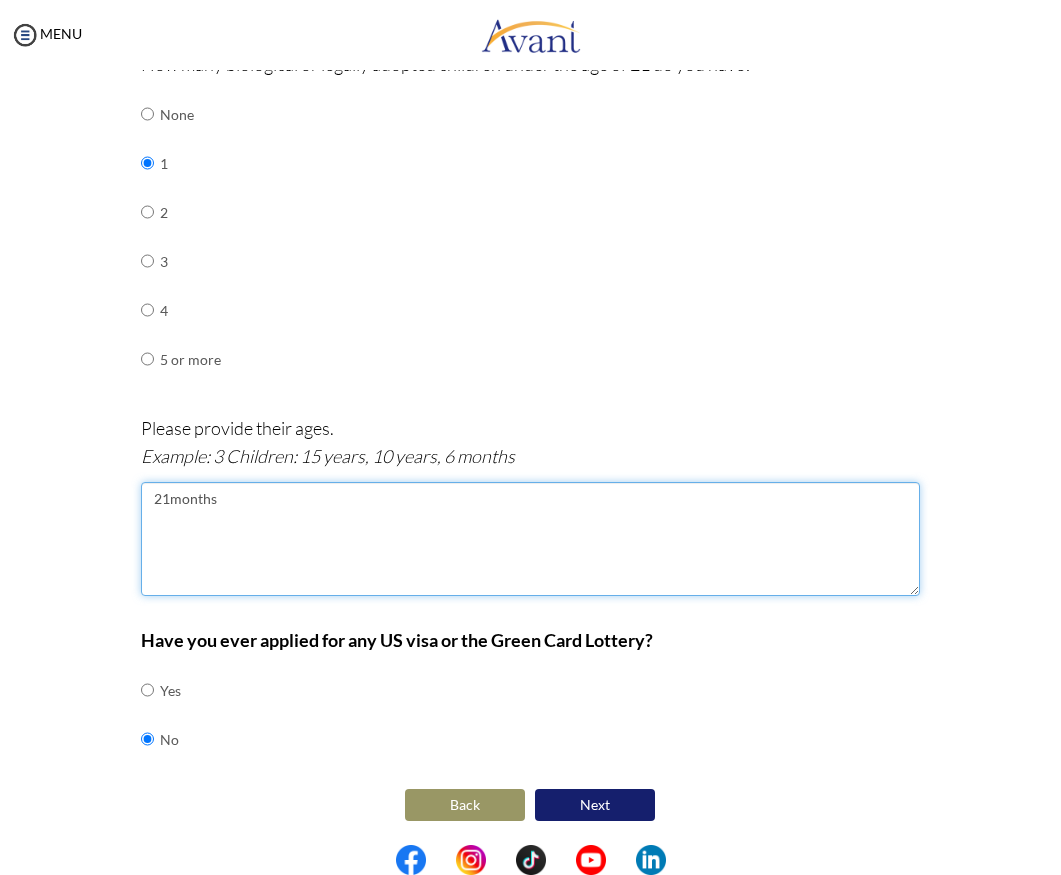 scroll, scrollTop: 903, scrollLeft: 0, axis: vertical 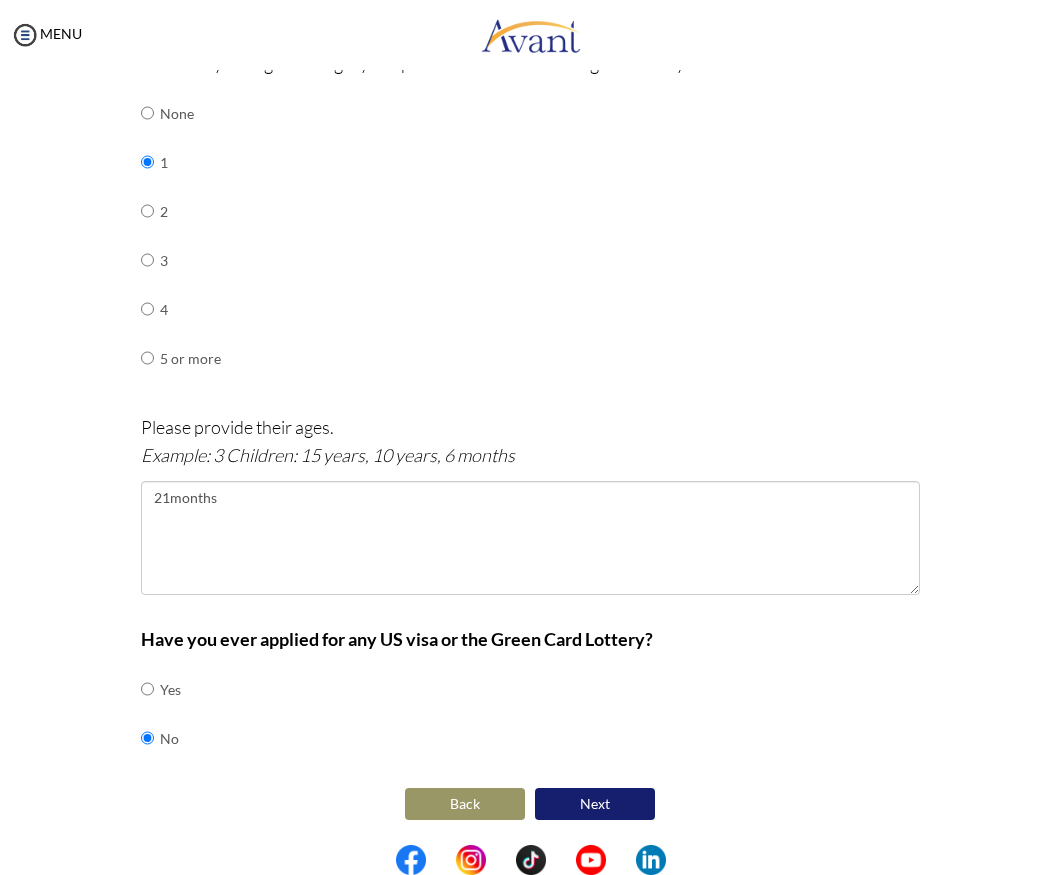 click on "Back" at bounding box center [465, 804] 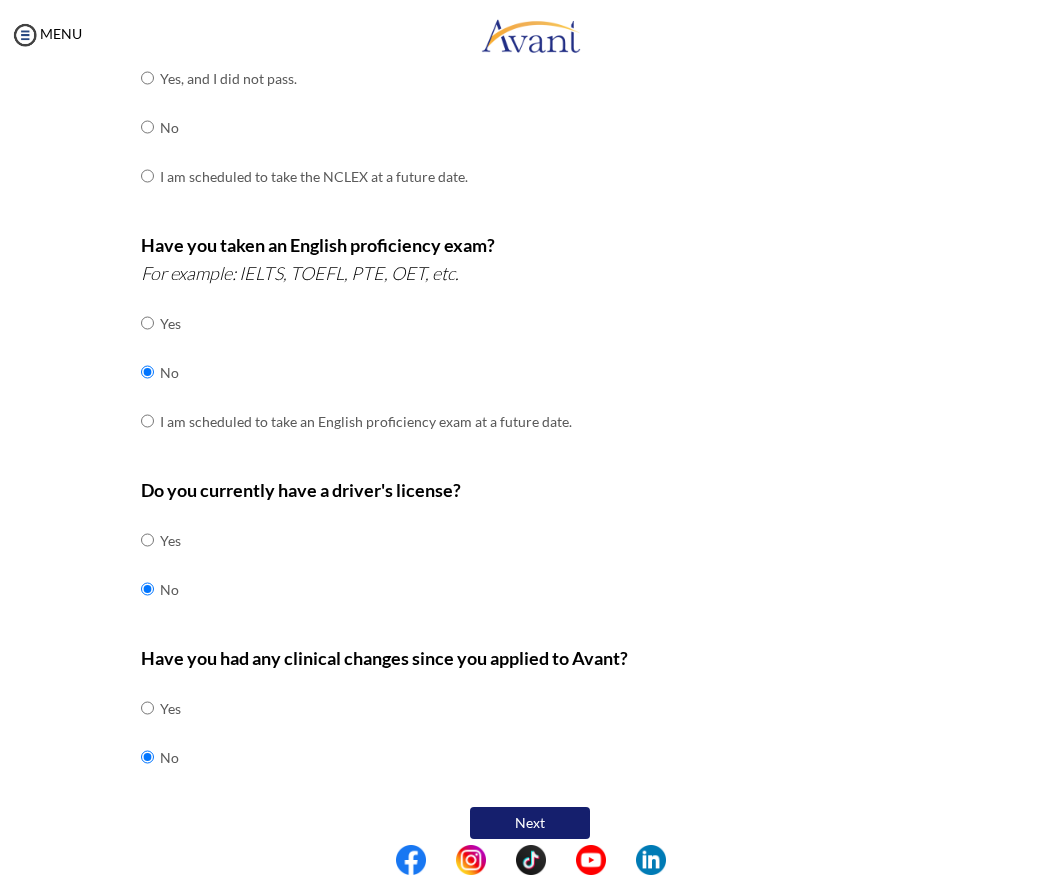 scroll, scrollTop: 405, scrollLeft: 0, axis: vertical 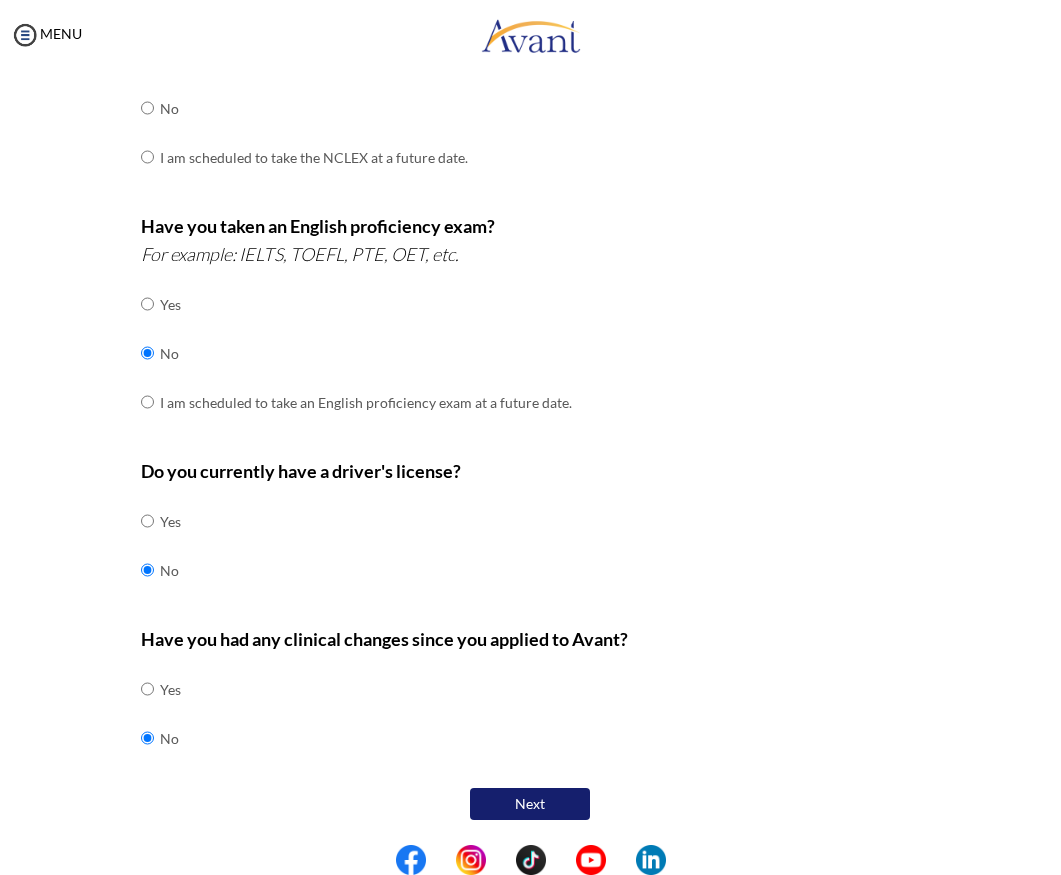 click on "Next" at bounding box center [530, 804] 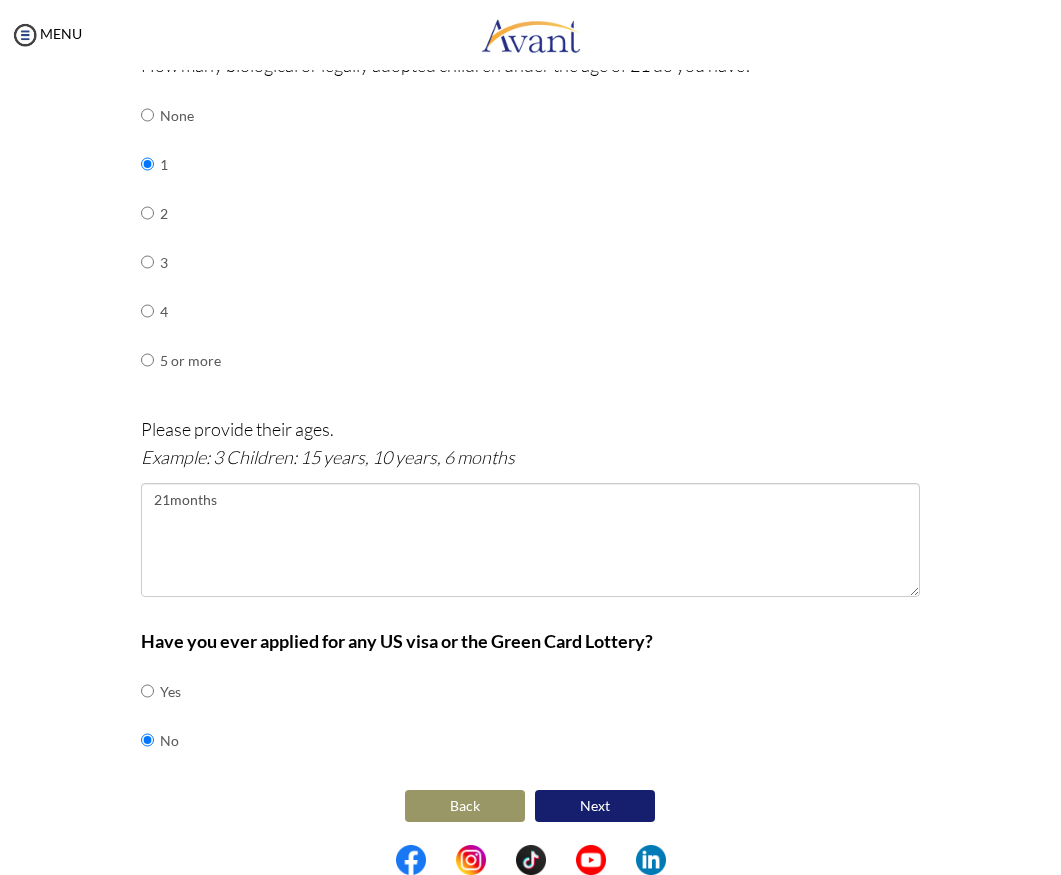scroll, scrollTop: 903, scrollLeft: 0, axis: vertical 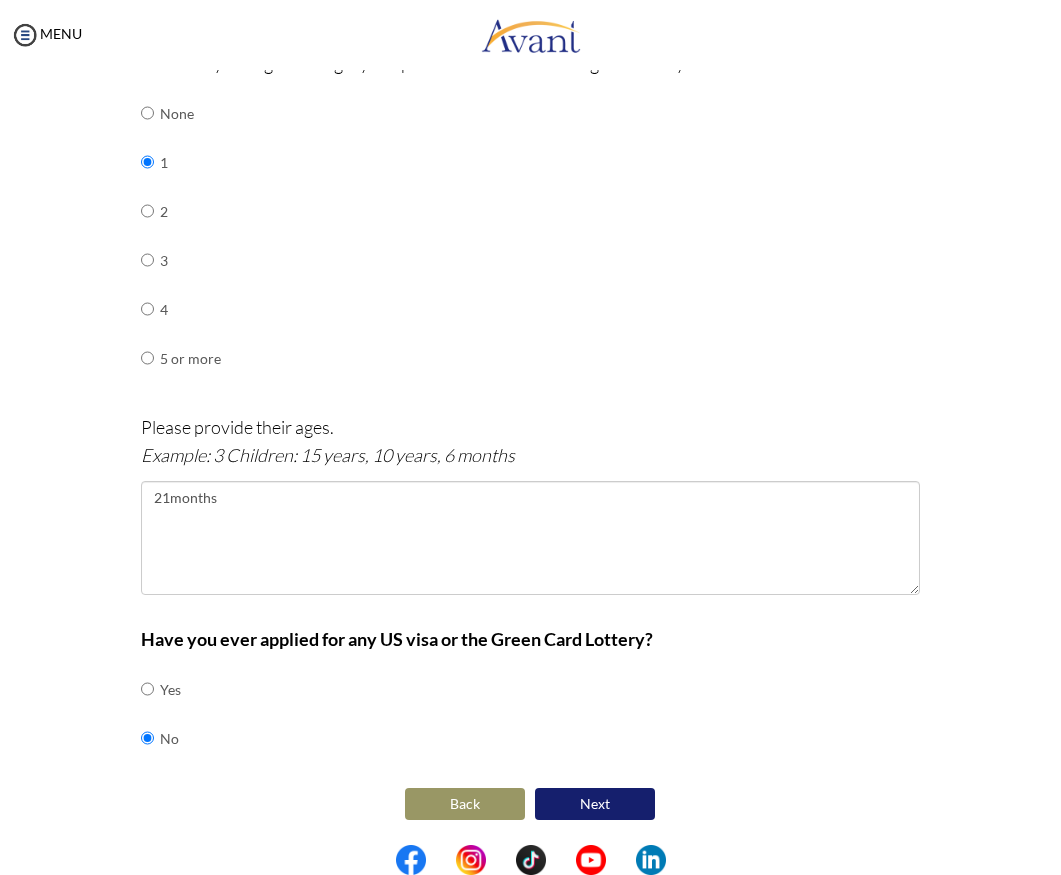 click on "Next" at bounding box center (595, 804) 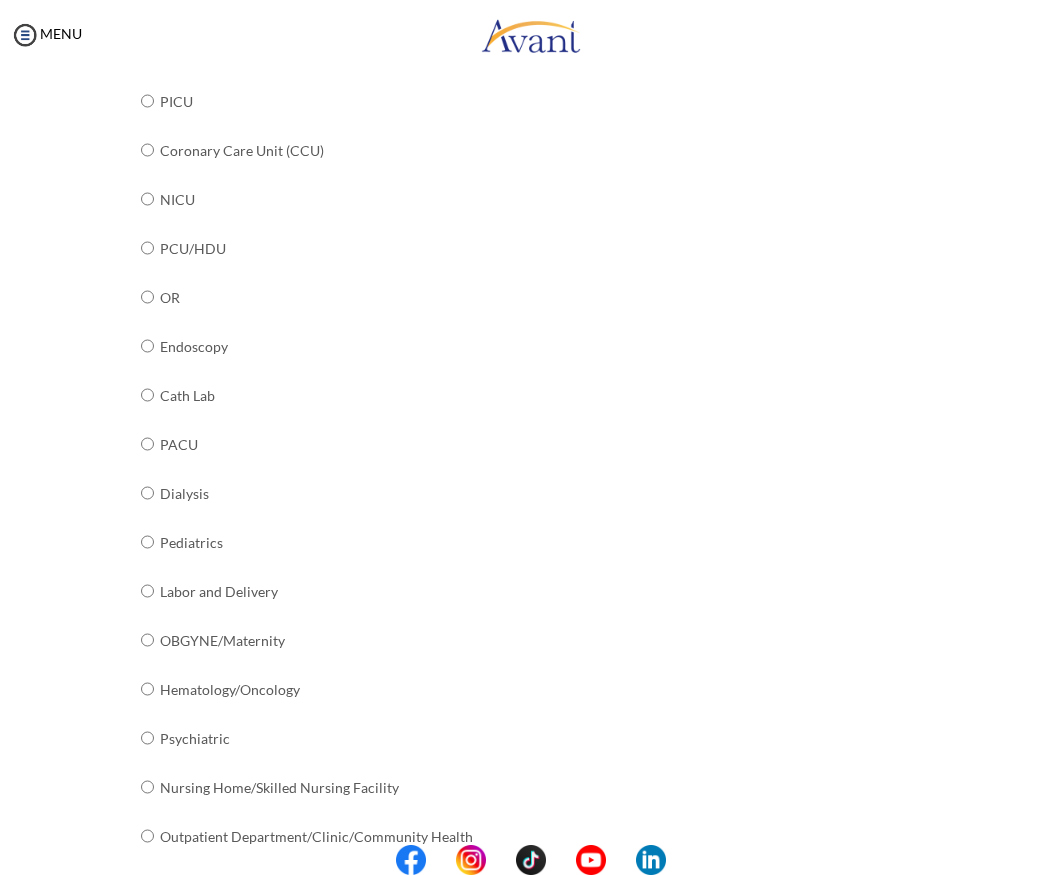 scroll, scrollTop: 576, scrollLeft: 0, axis: vertical 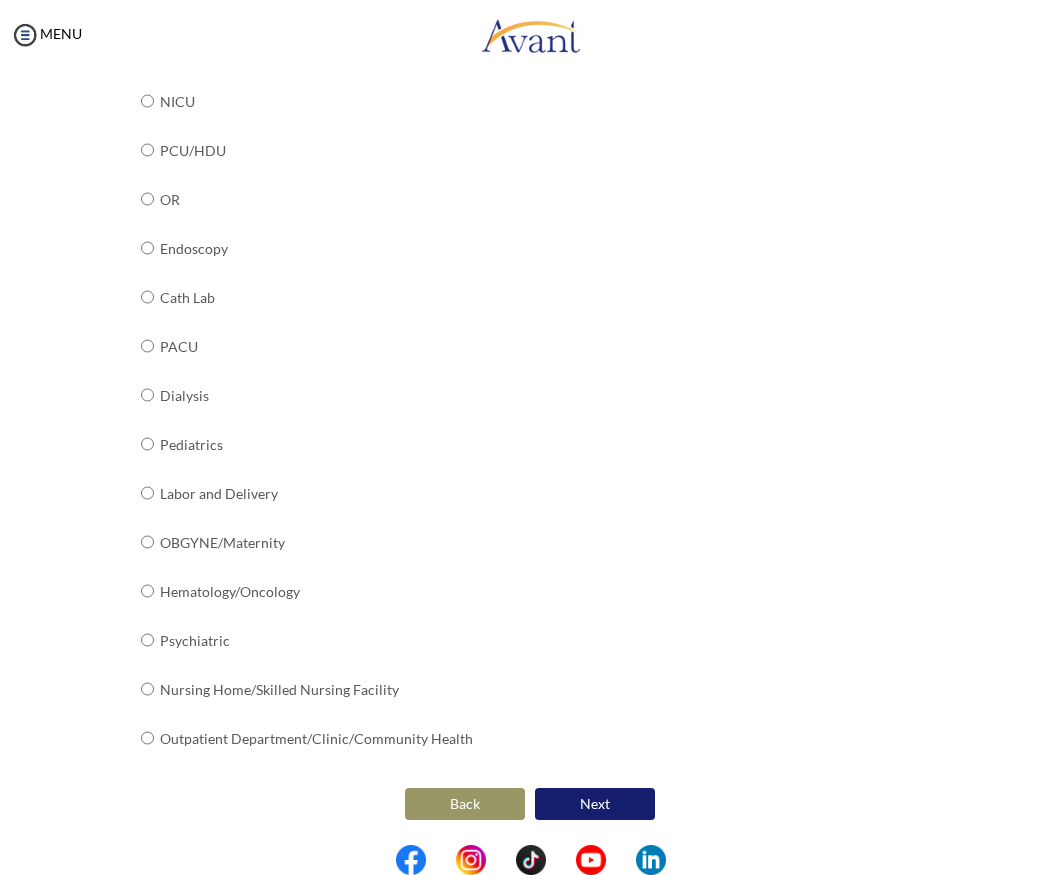 click on "Next" at bounding box center [595, 804] 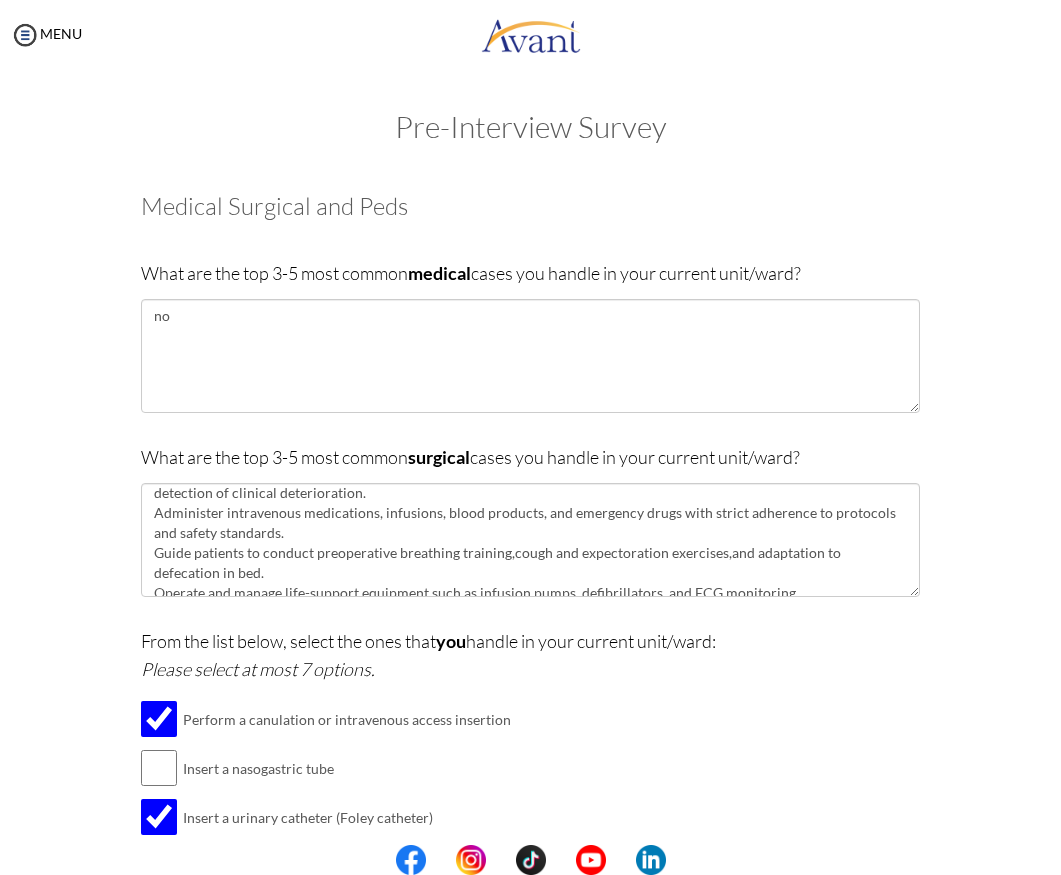 scroll, scrollTop: 80, scrollLeft: 0, axis: vertical 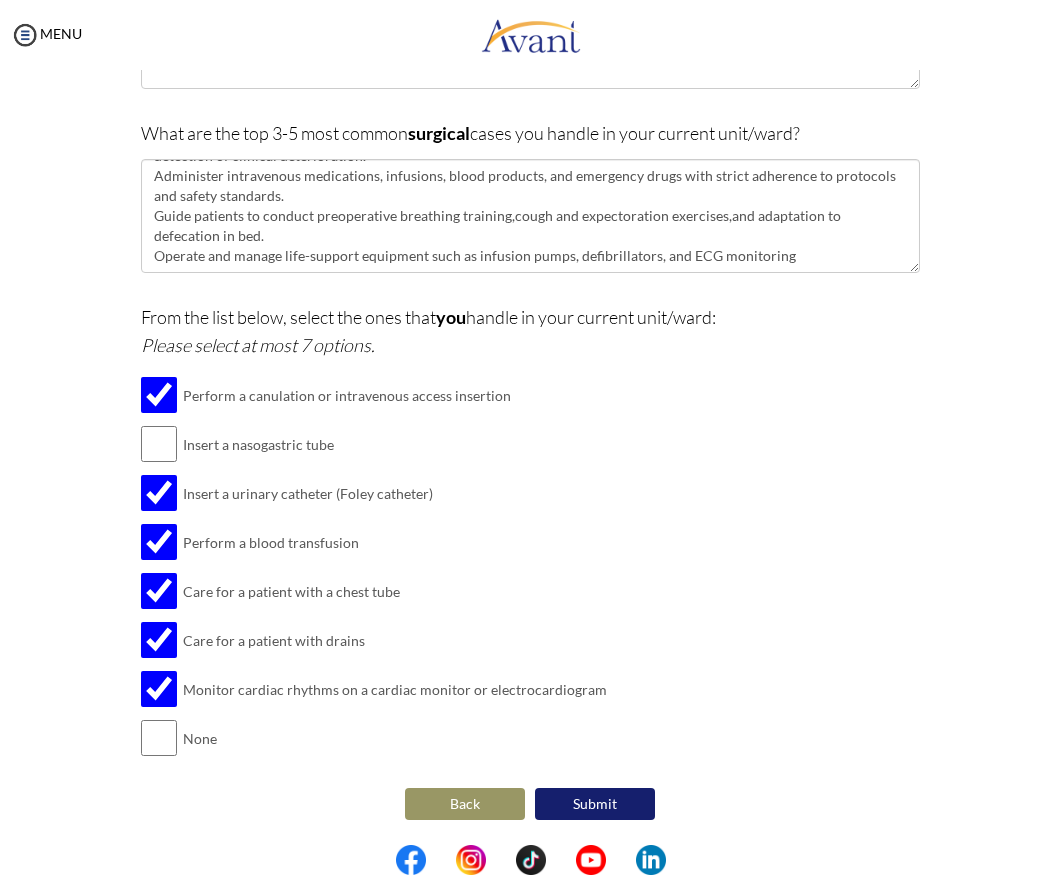 click on "Submit" at bounding box center [595, 804] 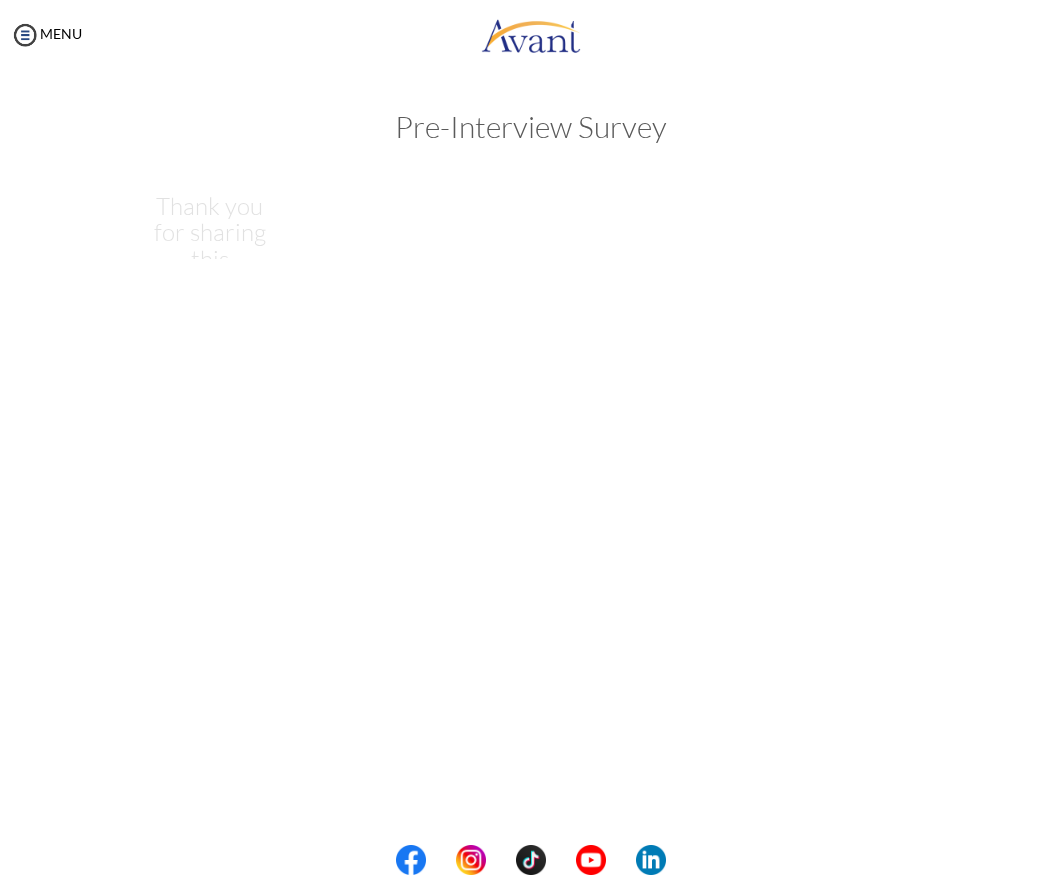 scroll, scrollTop: 0, scrollLeft: 0, axis: both 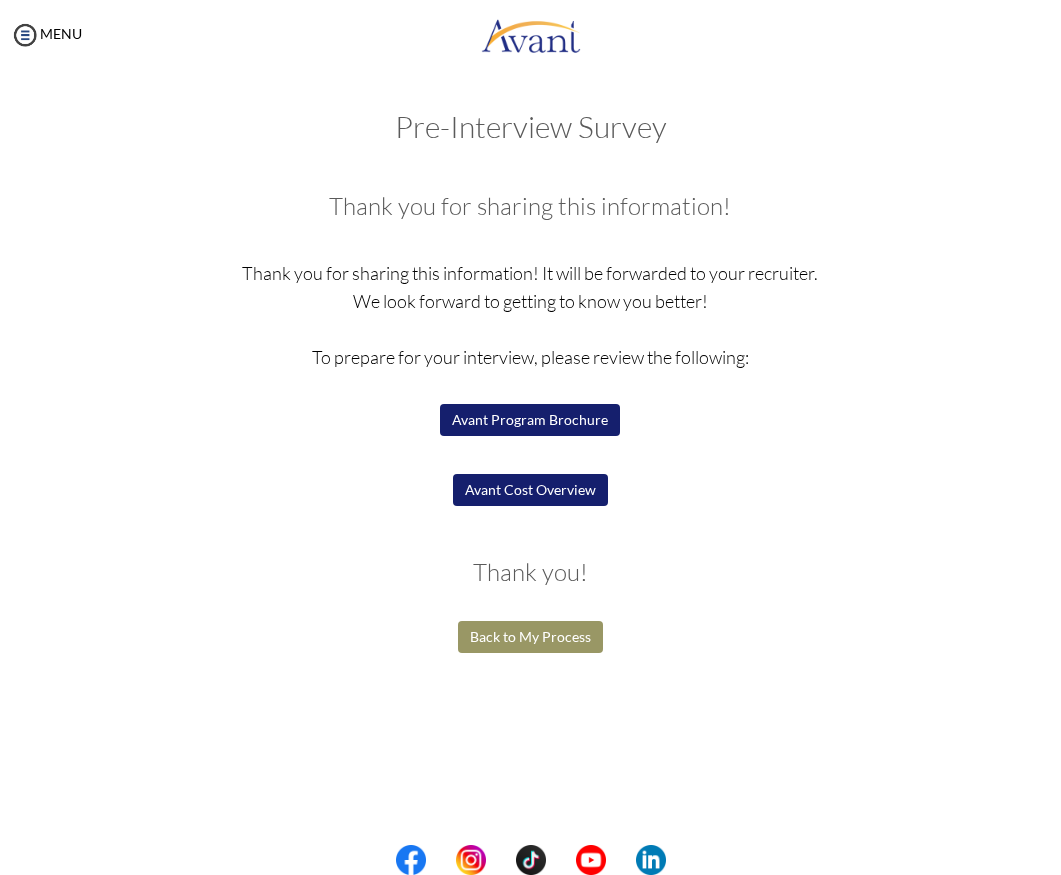 click on "Back to My Process" at bounding box center (530, 637) 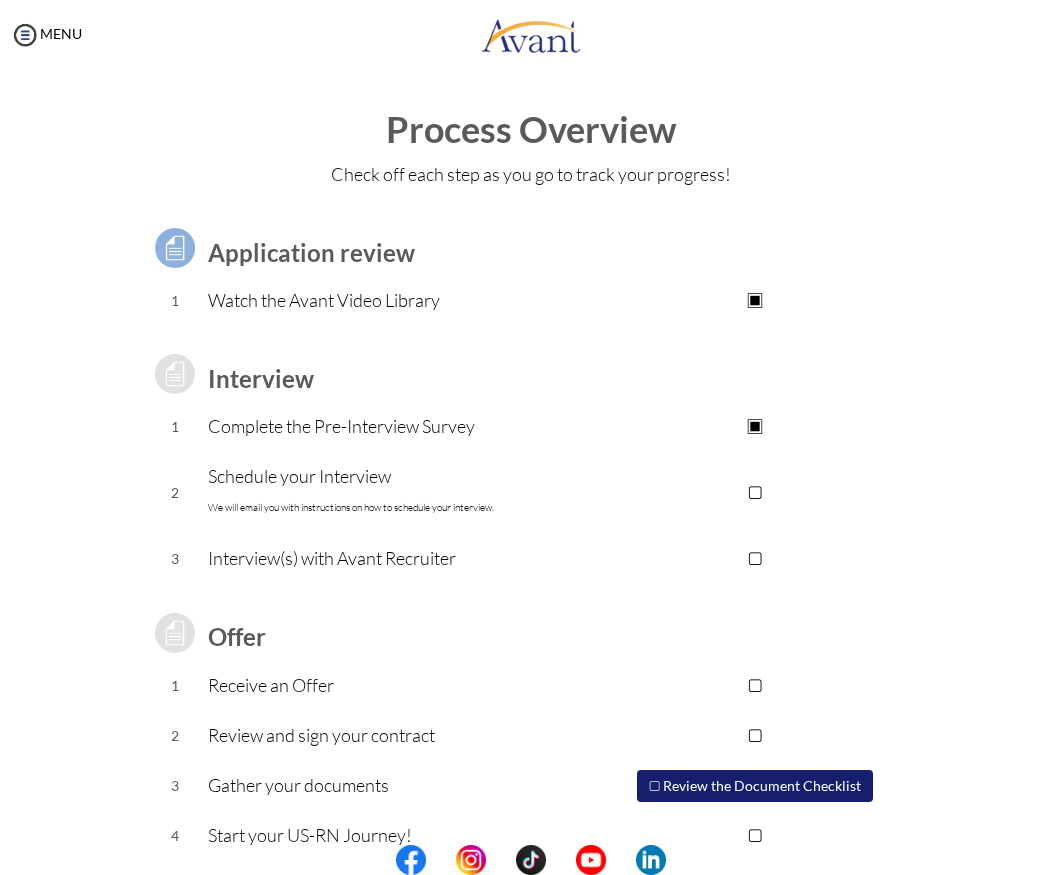 drag, startPoint x: 309, startPoint y: 480, endPoint x: 338, endPoint y: 483, distance: 29.15476 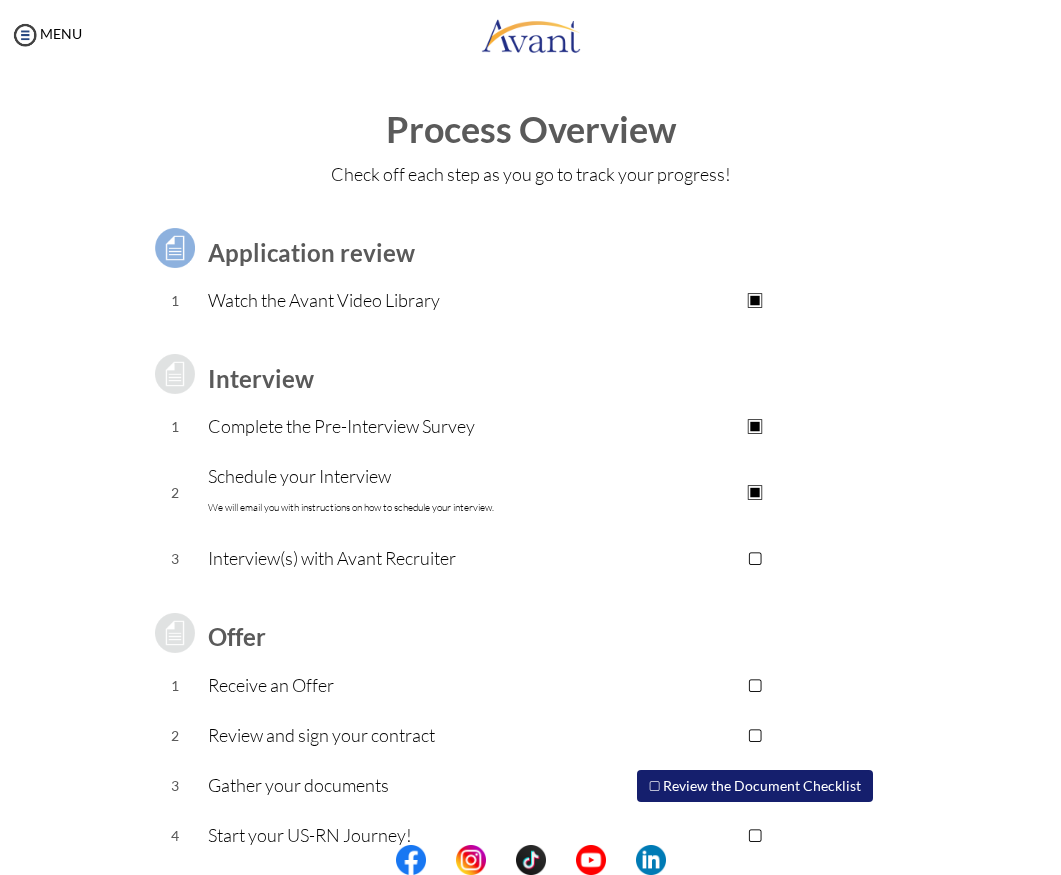 click on "▣" at bounding box center (755, 492) 